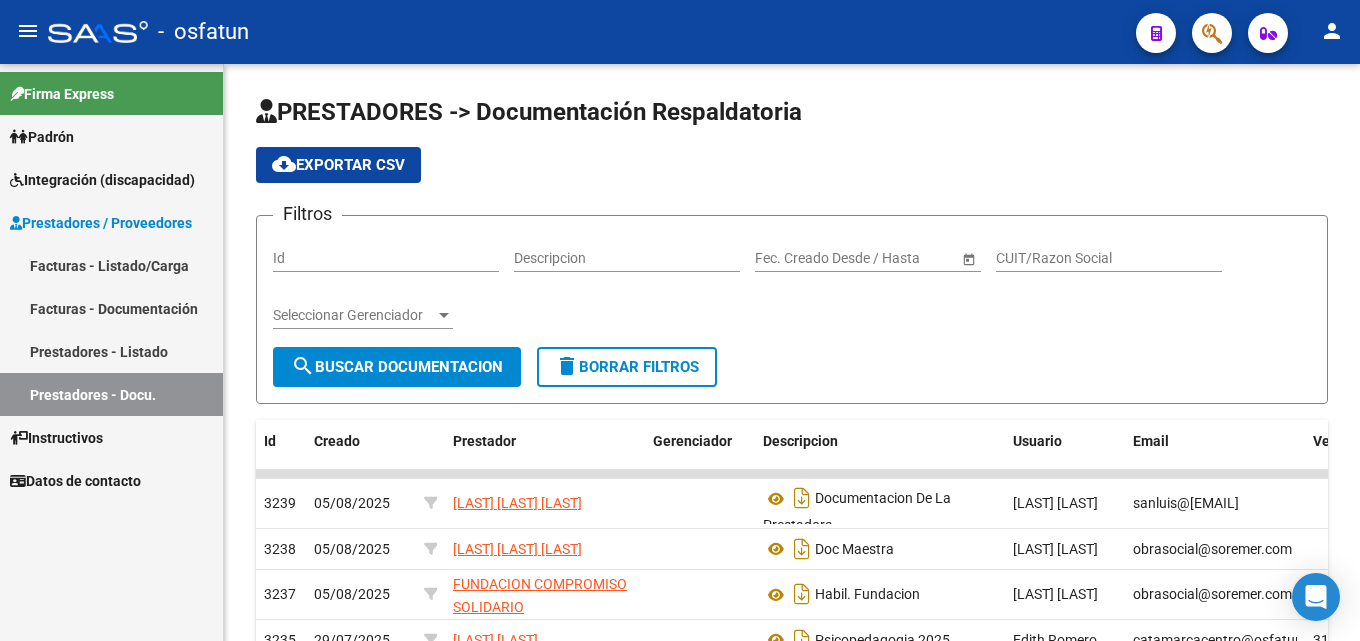 scroll, scrollTop: 0, scrollLeft: 0, axis: both 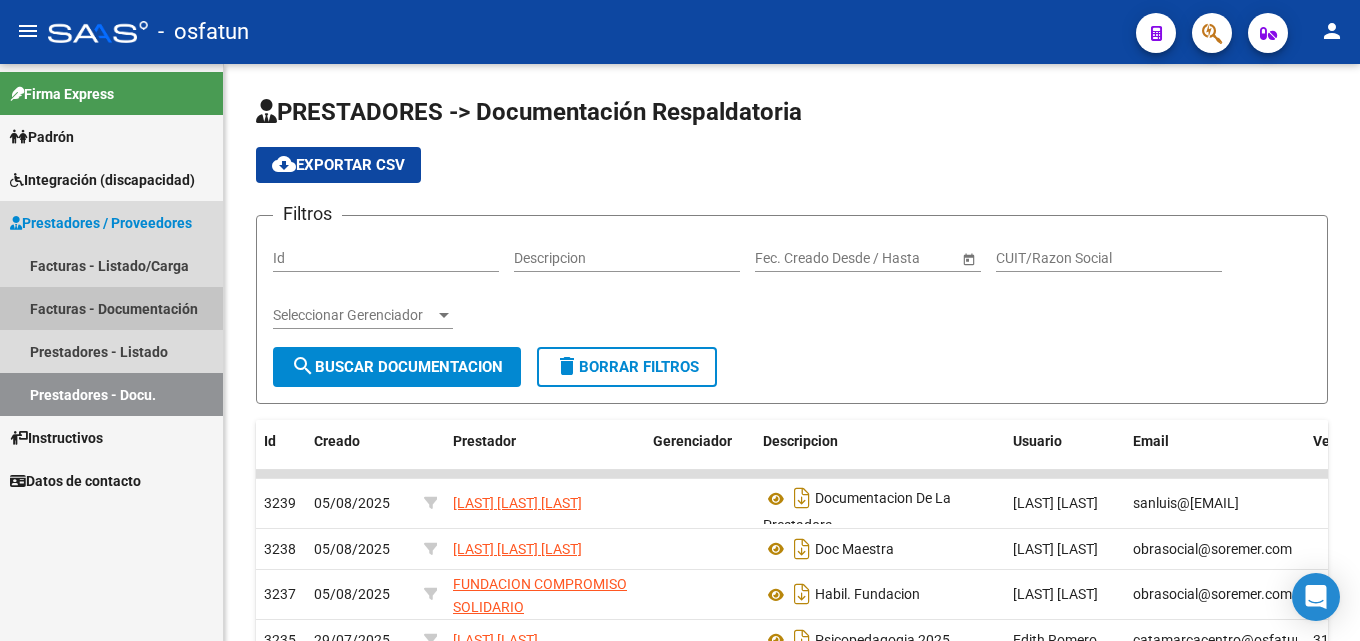 click on "Facturas - Documentación" at bounding box center [111, 308] 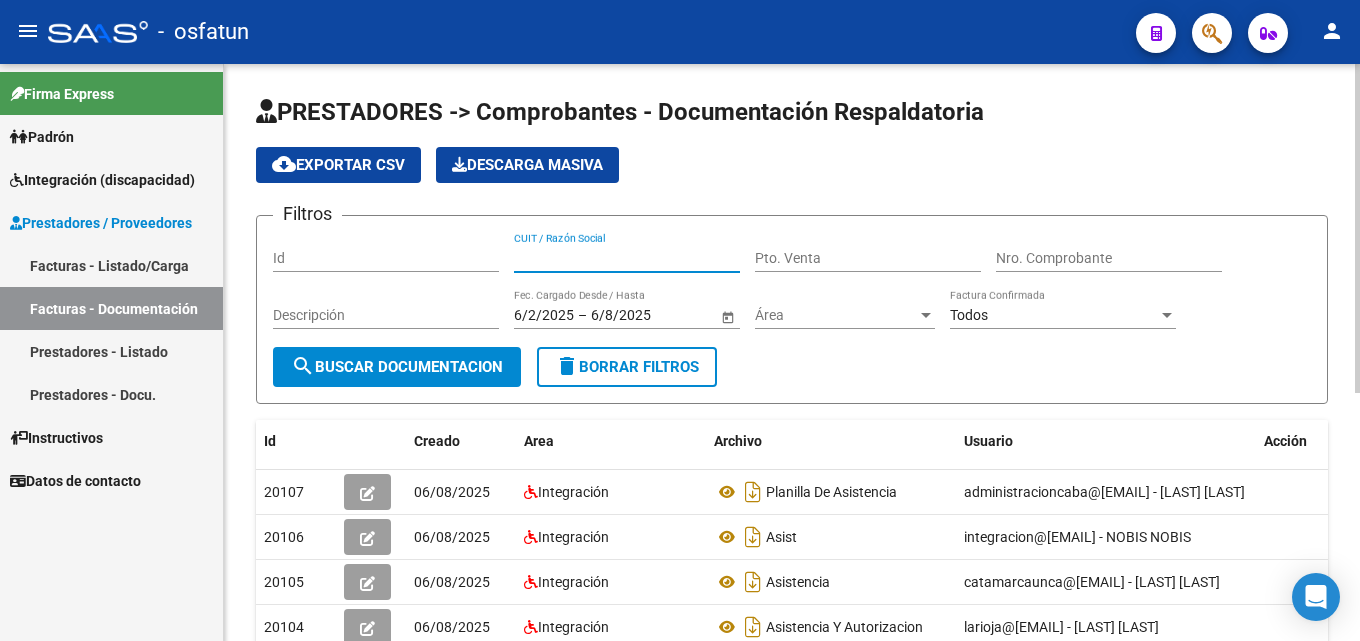 click on "CUIT / Razón Social" at bounding box center (627, 258) 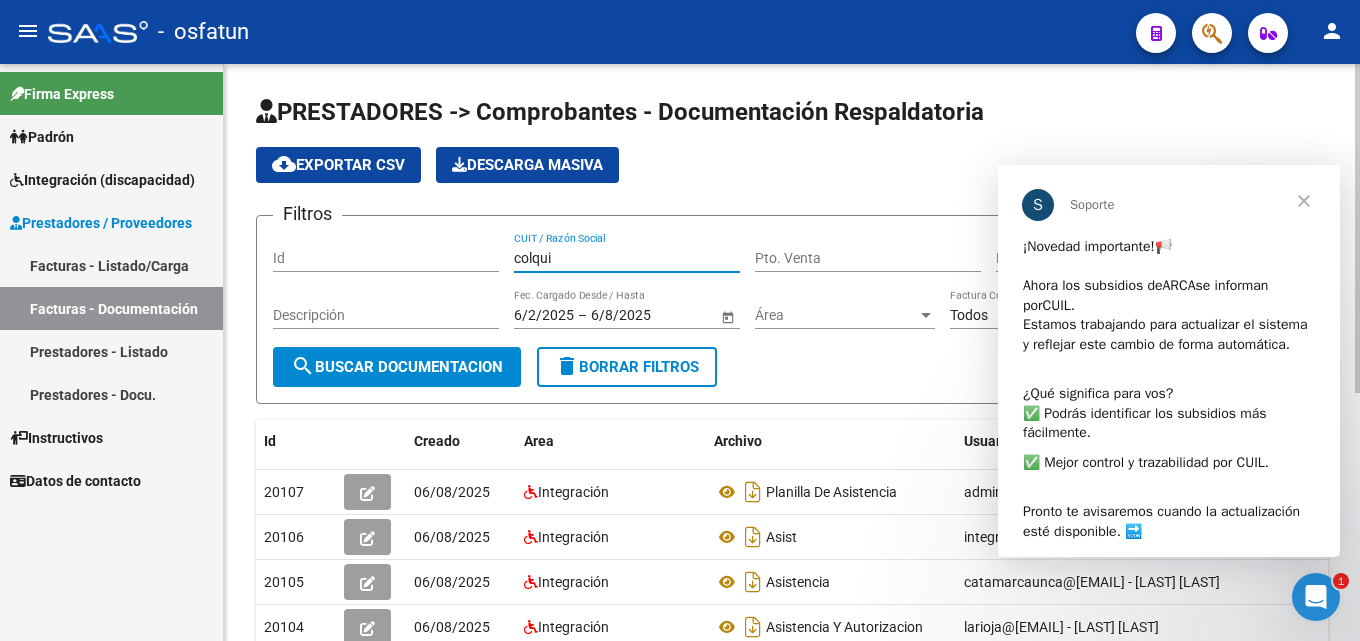 scroll, scrollTop: 0, scrollLeft: 0, axis: both 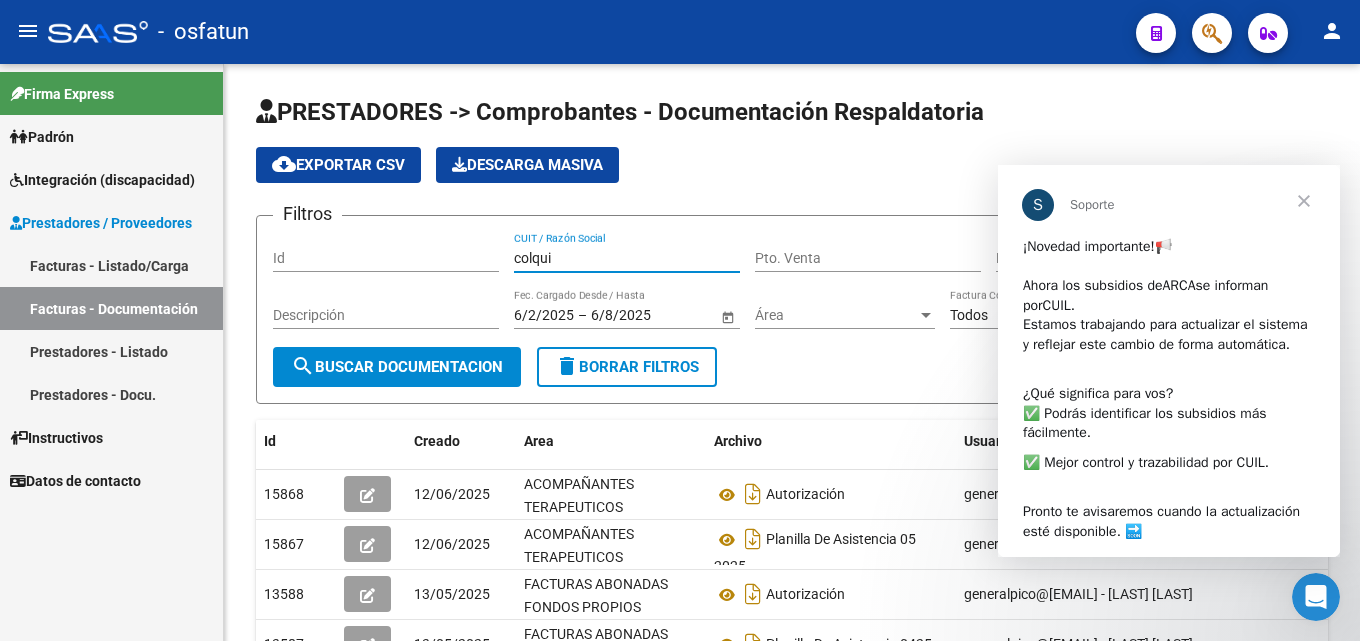 type on "colqui" 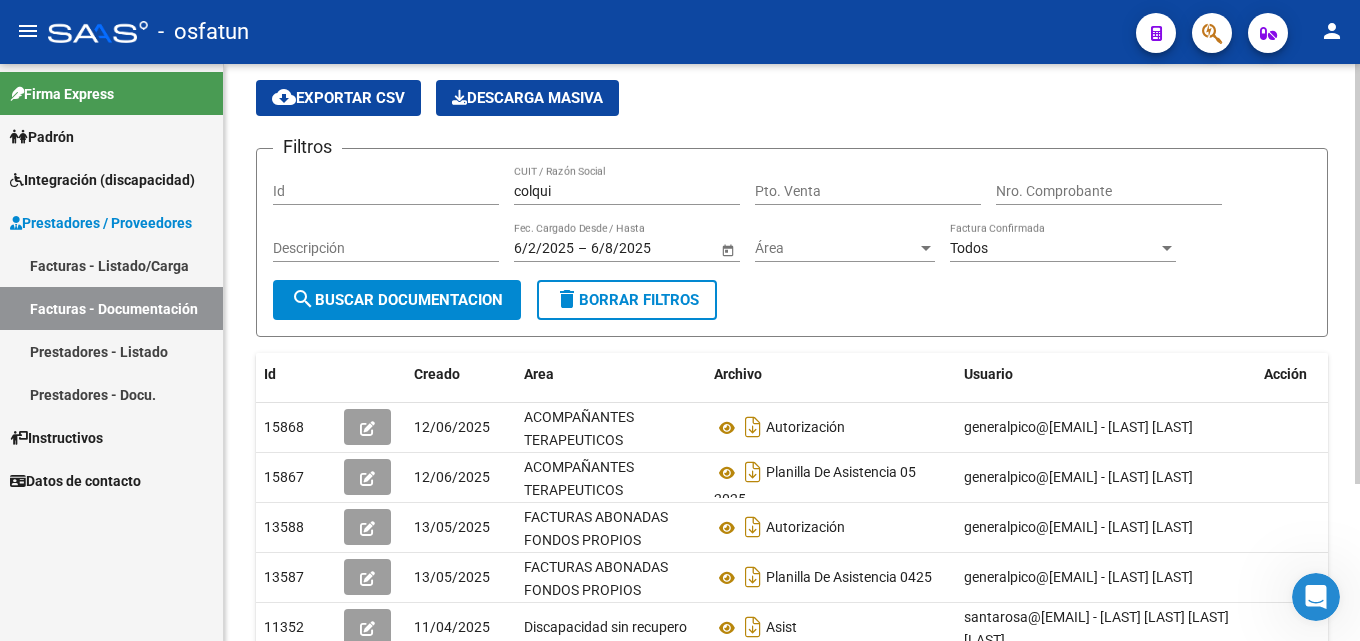 scroll, scrollTop: 114, scrollLeft: 0, axis: vertical 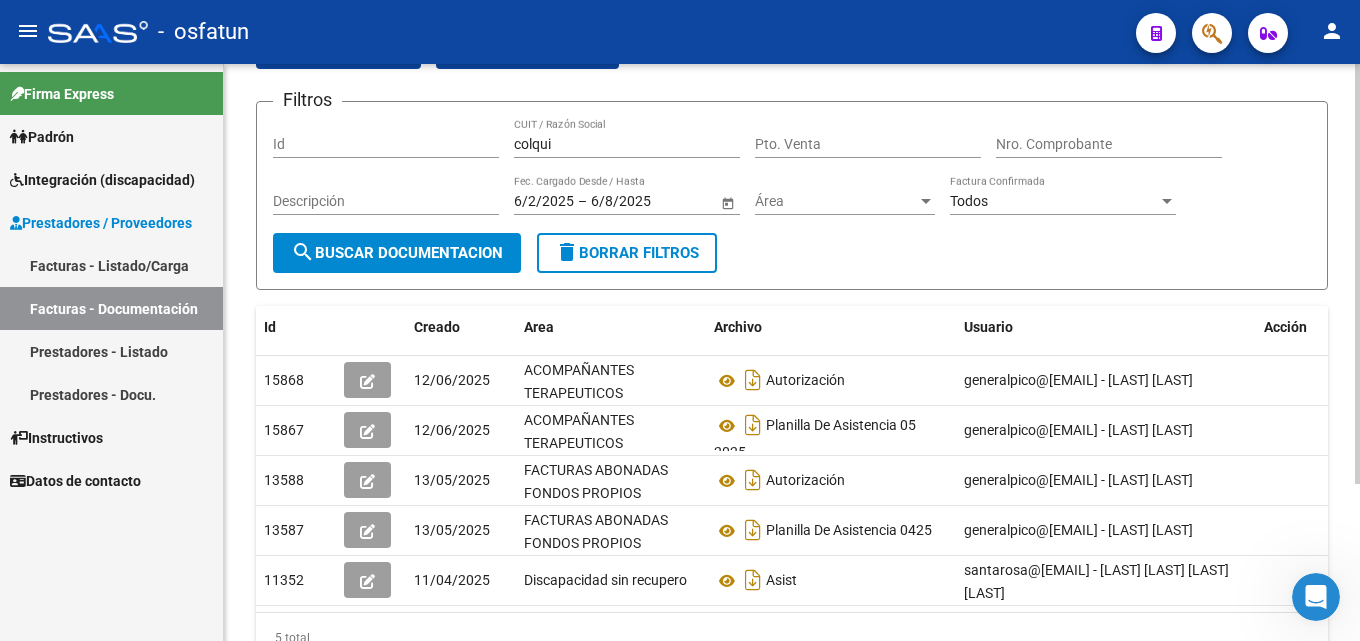 click 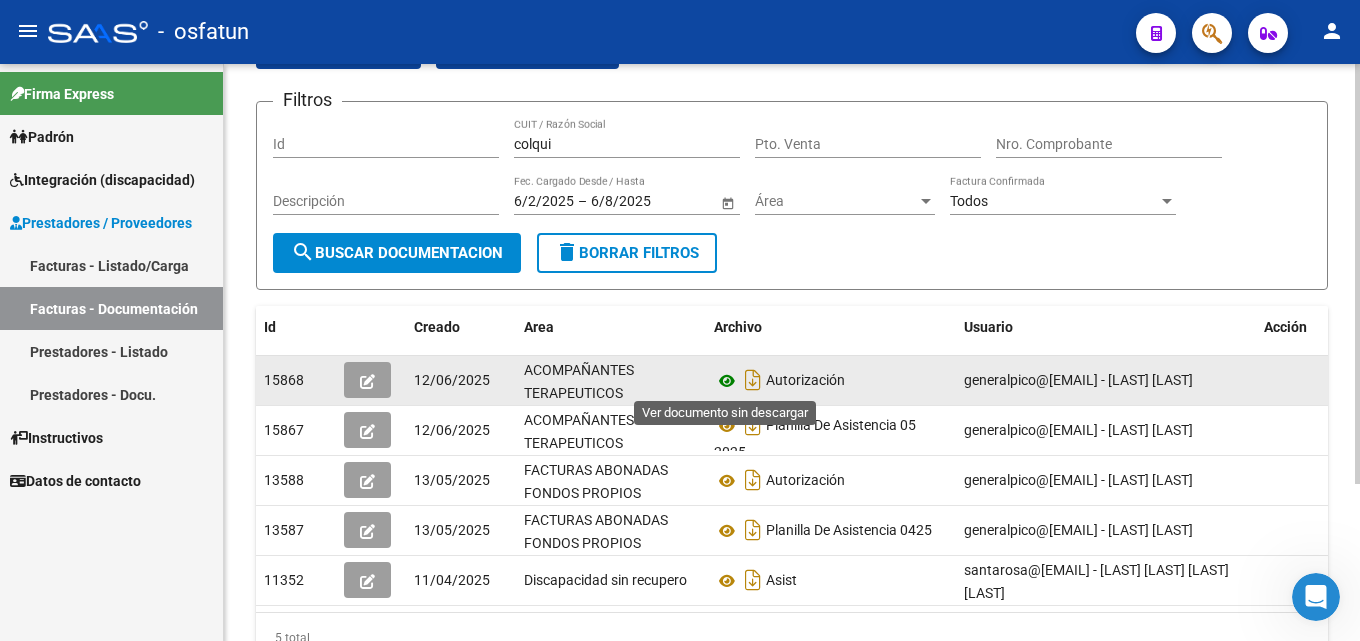 click 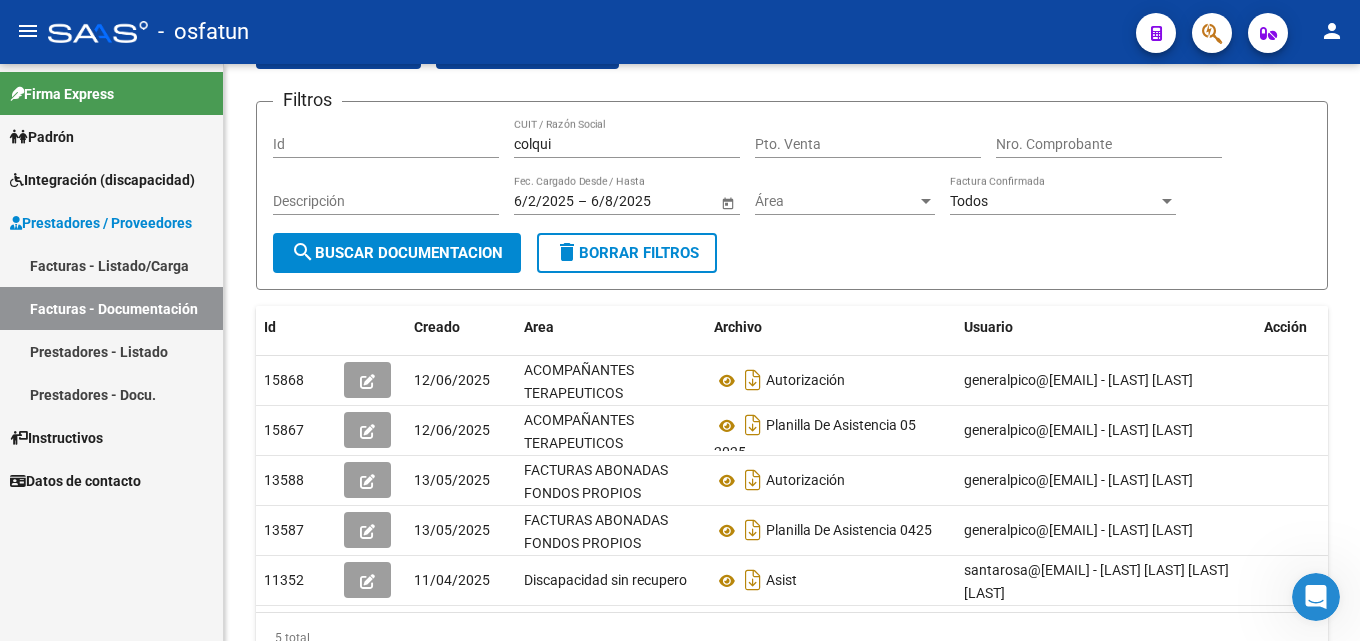 click on "Facturas - Listado/Carga" at bounding box center (111, 265) 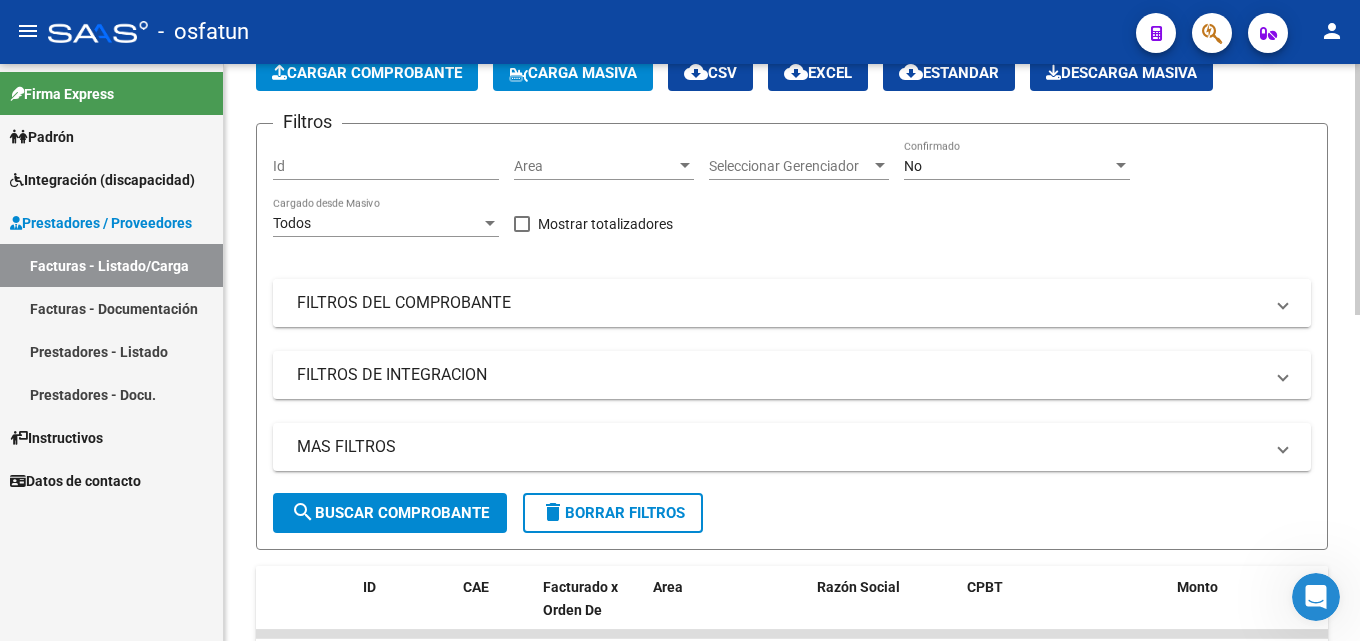 click on "FILTROS DEL COMPROBANTE" at bounding box center (780, 303) 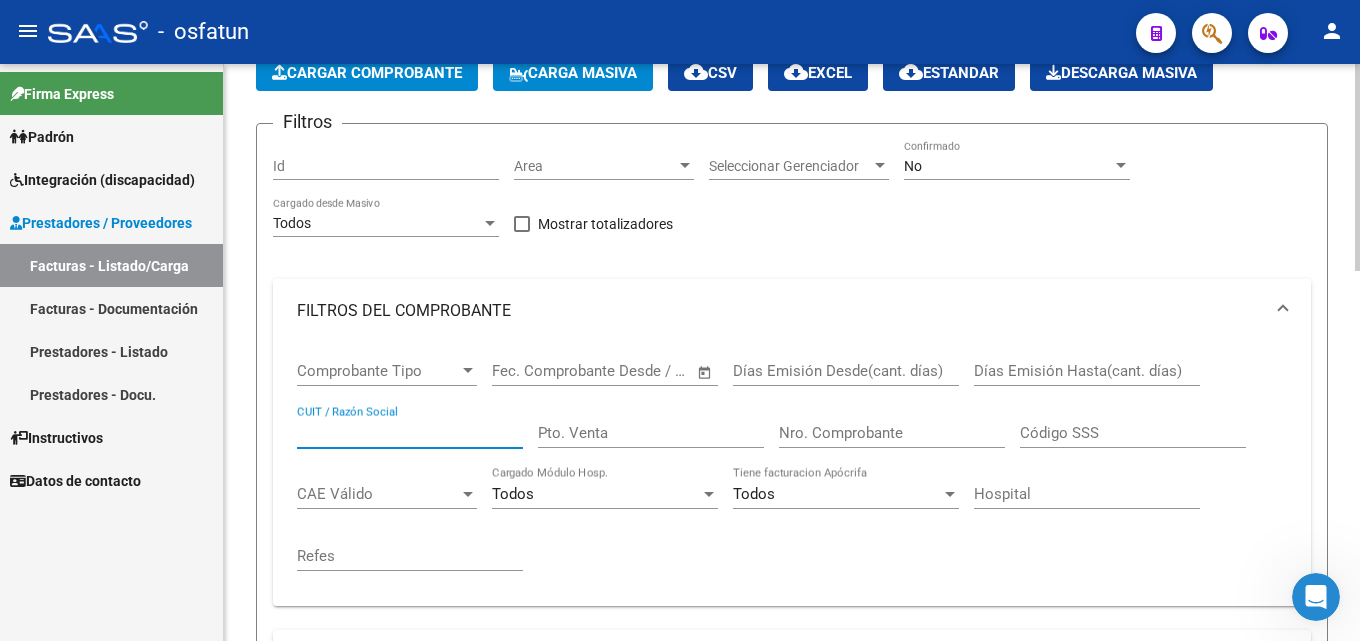 click on "CUIT / Razón Social" at bounding box center [410, 433] 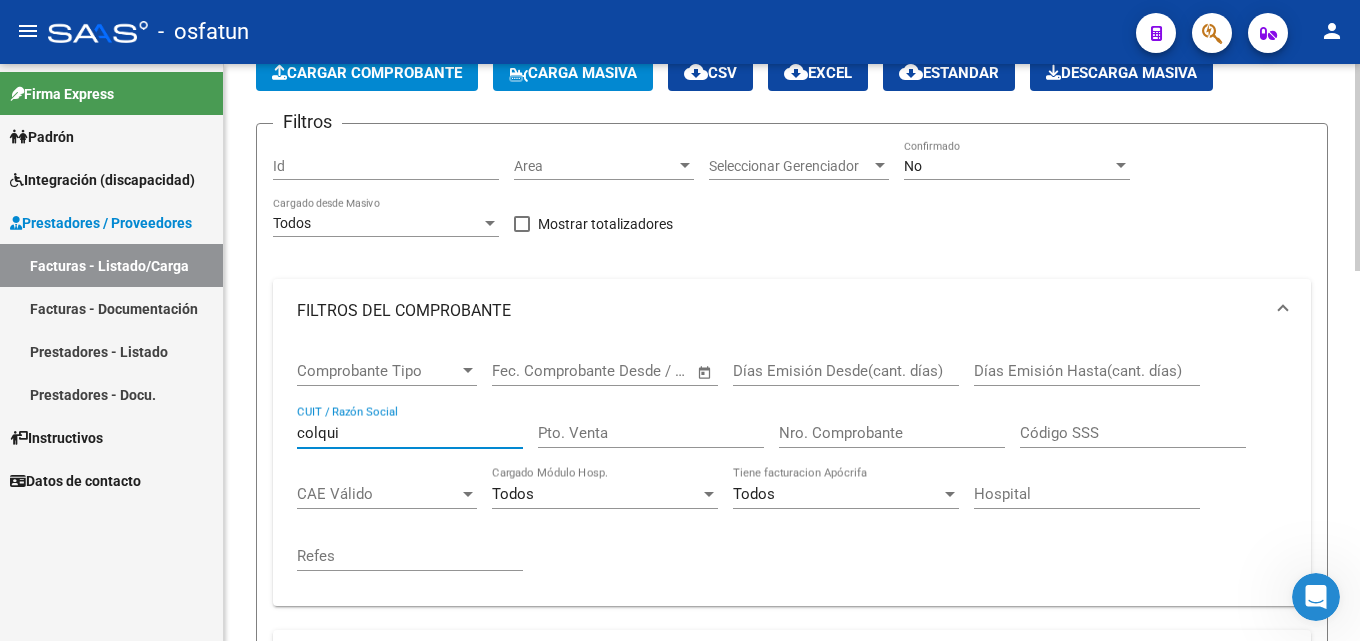 type on "colqui" 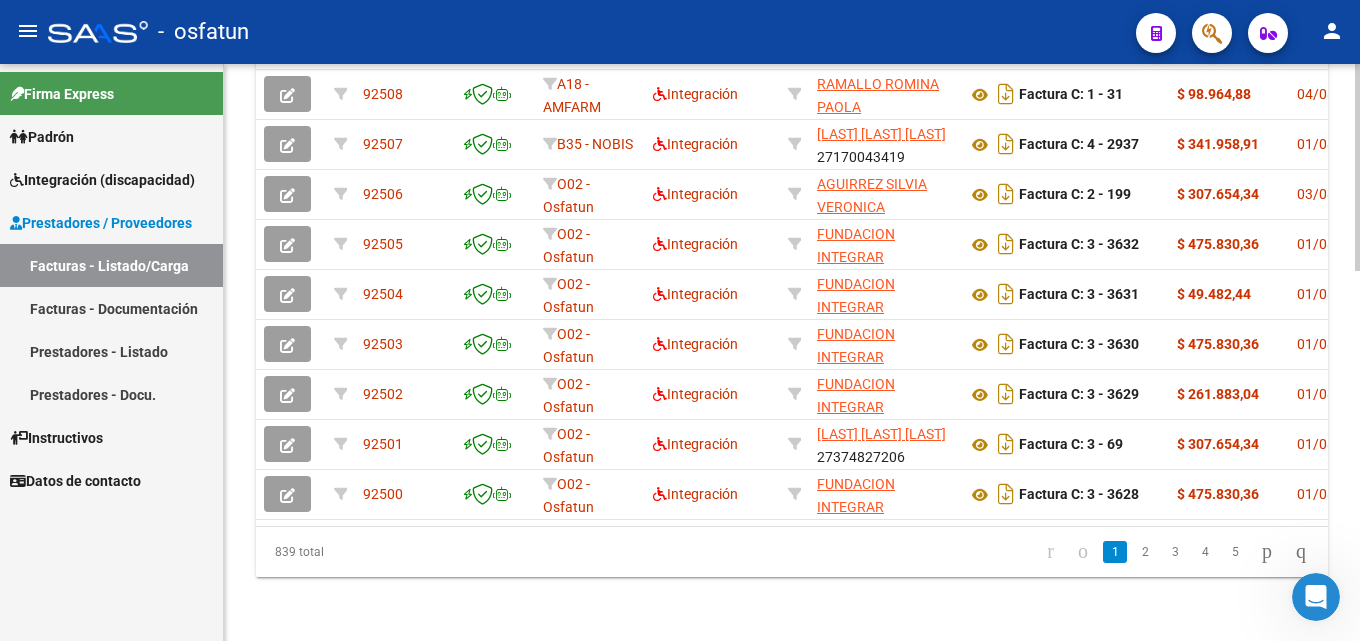 scroll, scrollTop: 0, scrollLeft: 0, axis: both 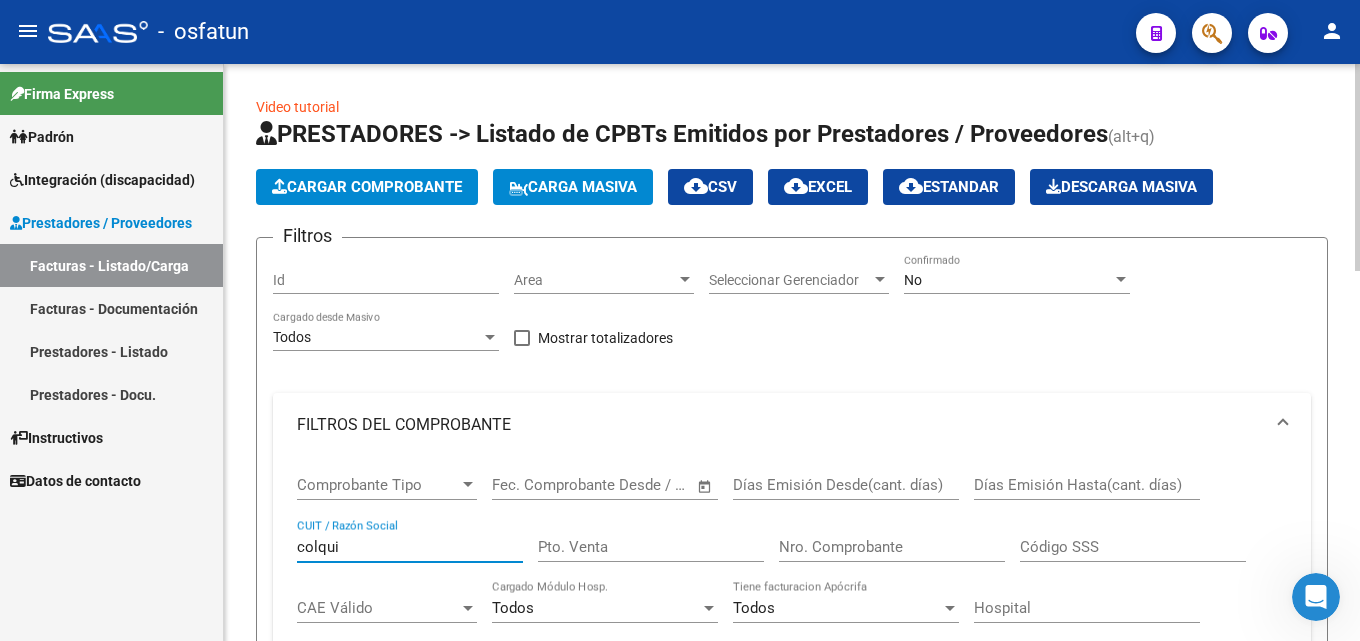 drag, startPoint x: 389, startPoint y: 552, endPoint x: 276, endPoint y: 552, distance: 113 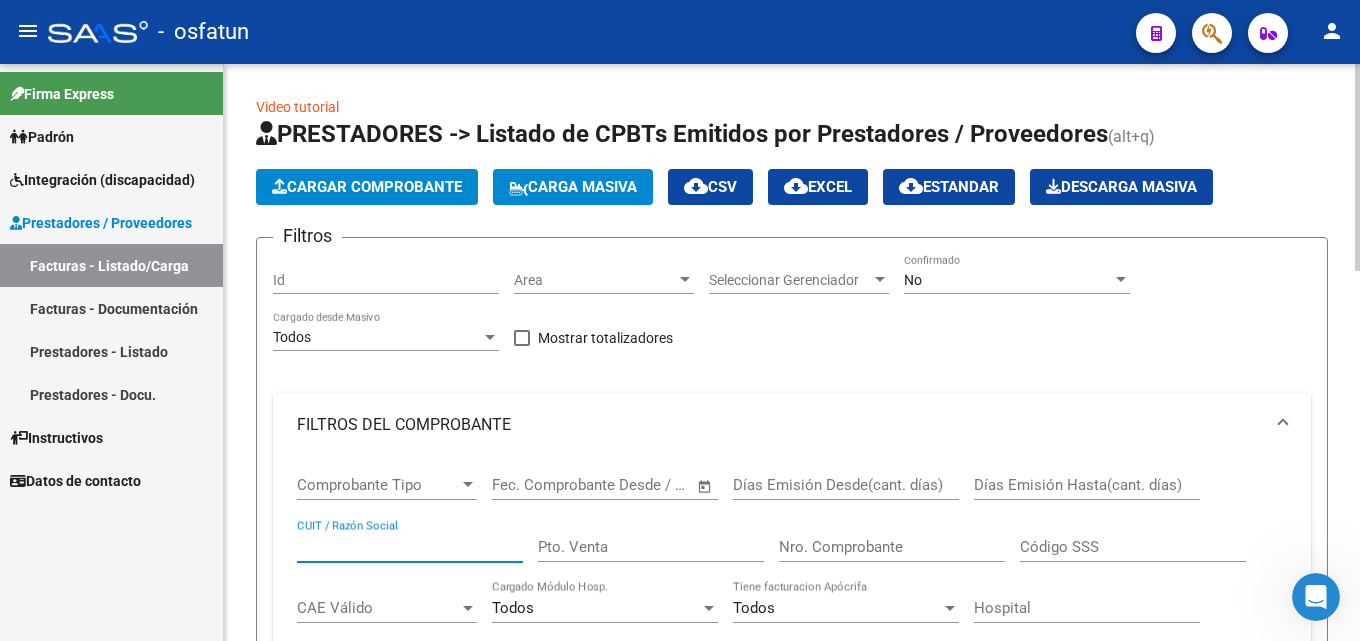 paste on "[LAST] [LAST] [LAST]" 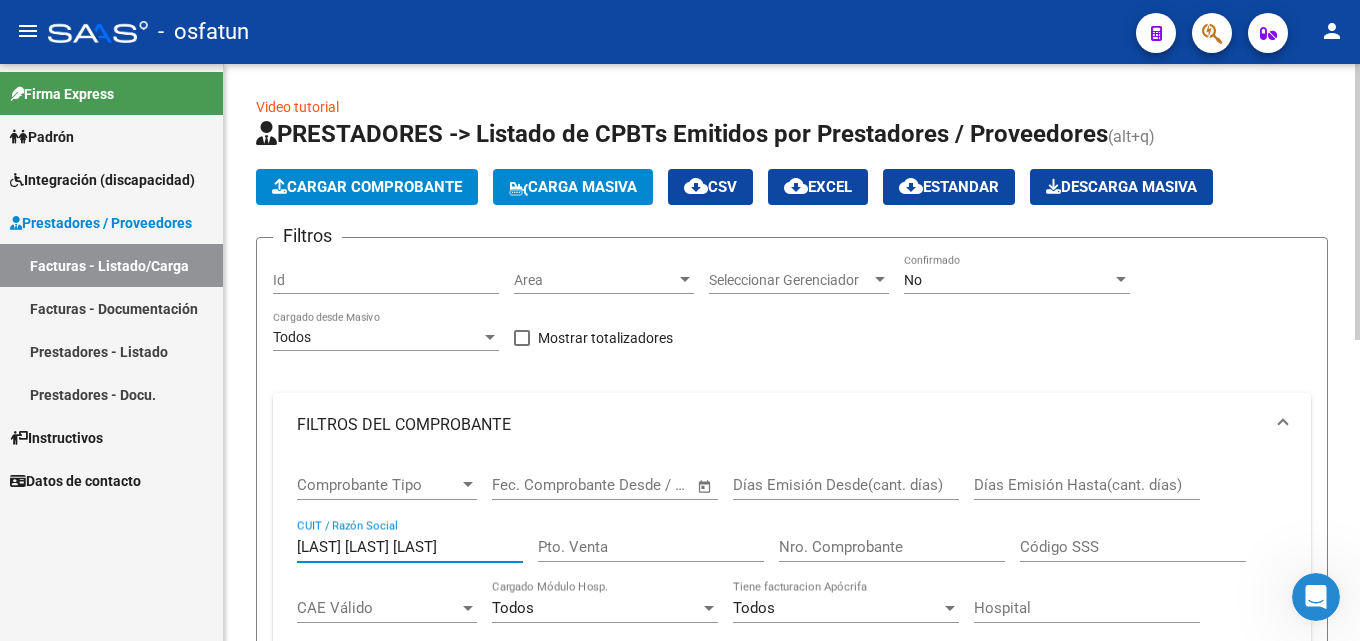 scroll, scrollTop: 317, scrollLeft: 0, axis: vertical 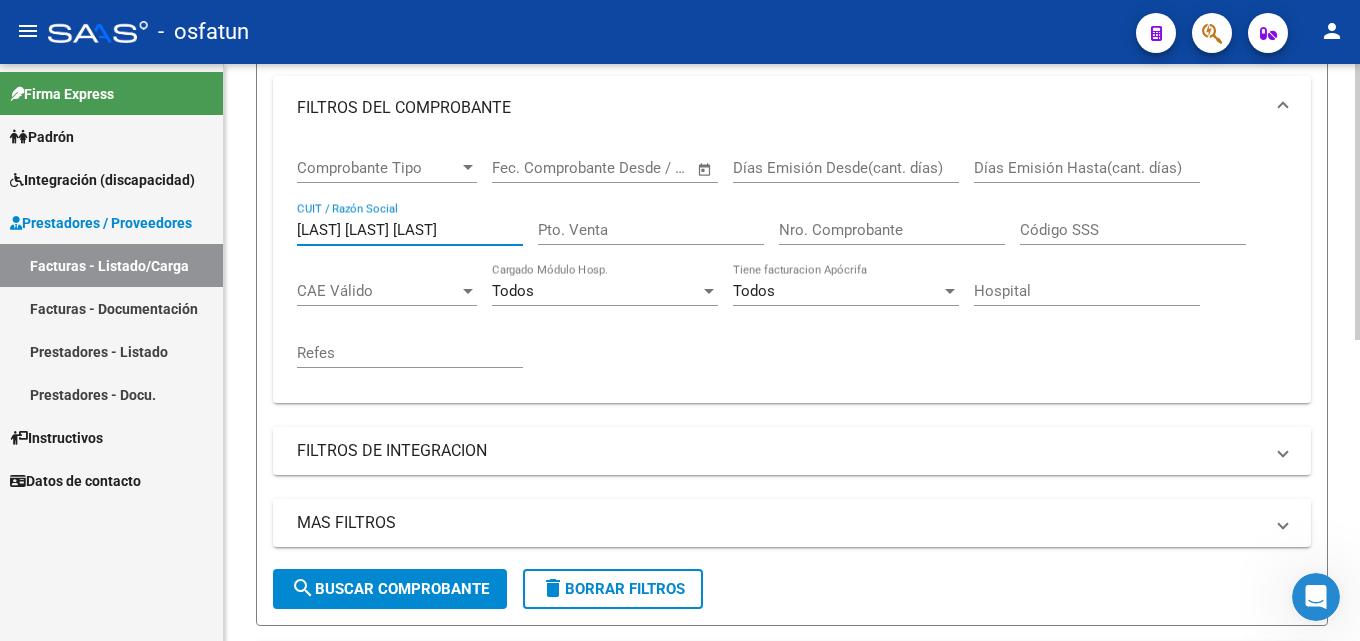 click 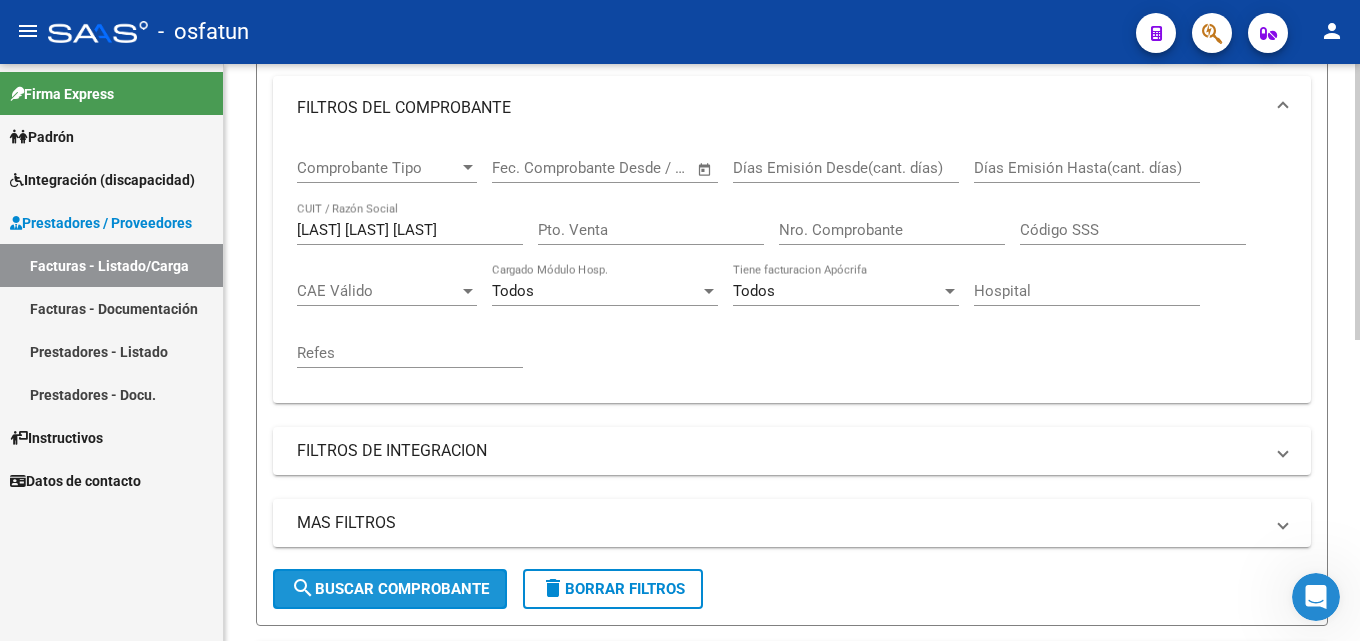 click on "search  Buscar Comprobante" 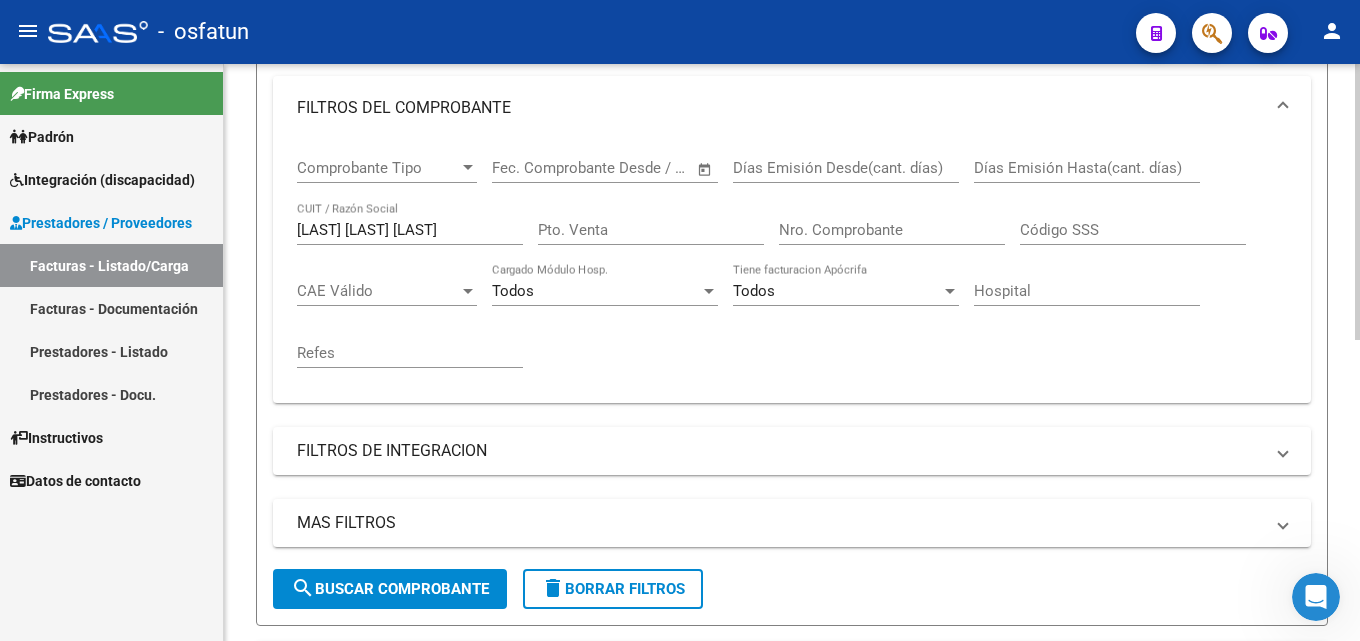drag, startPoint x: 484, startPoint y: 233, endPoint x: 274, endPoint y: 230, distance: 210.02142 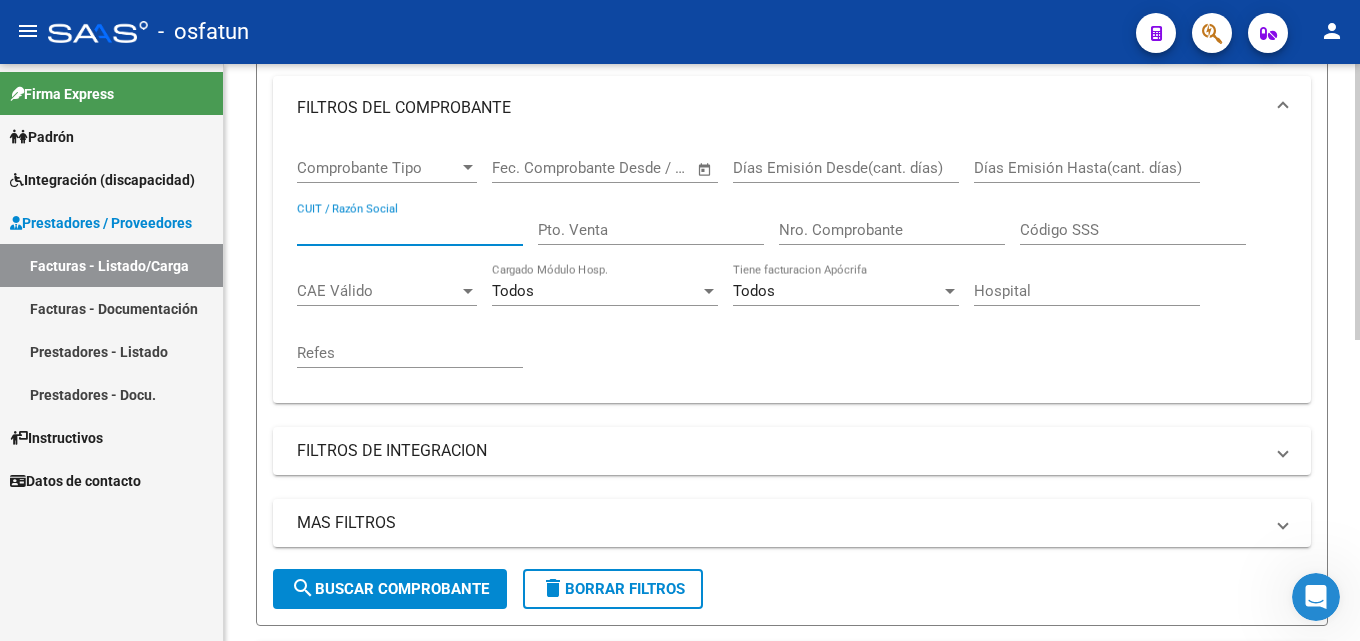 type 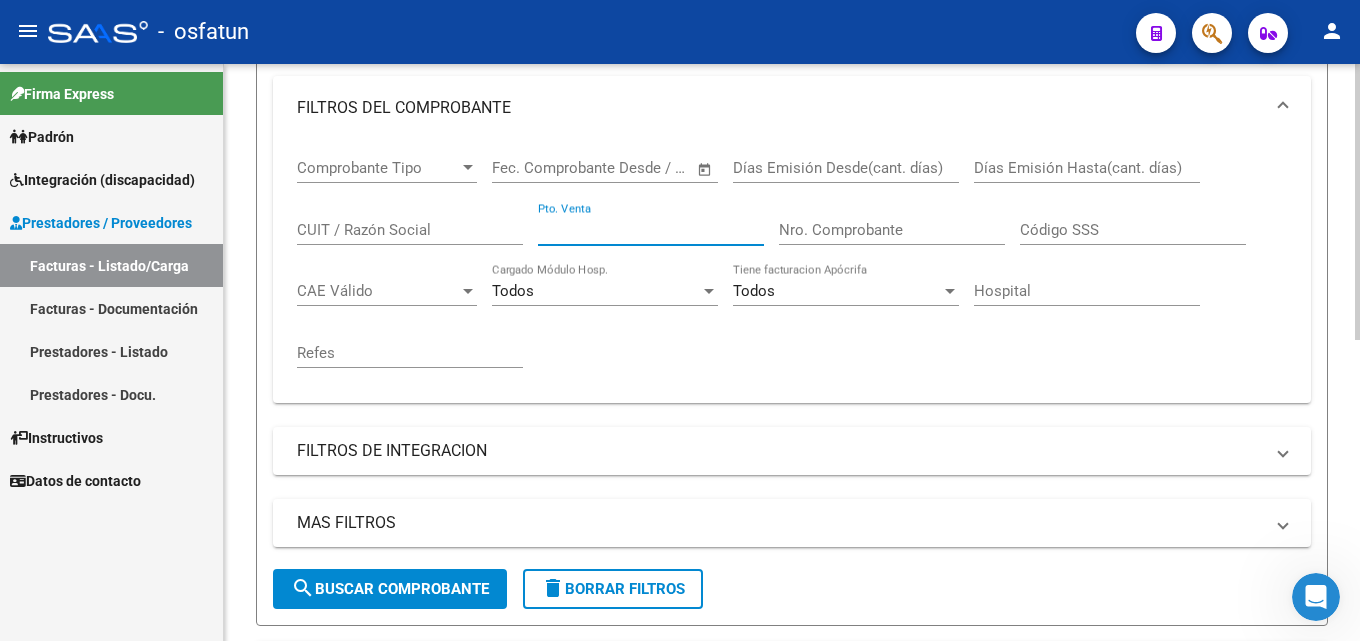 click on "Pto. Venta" at bounding box center (651, 230) 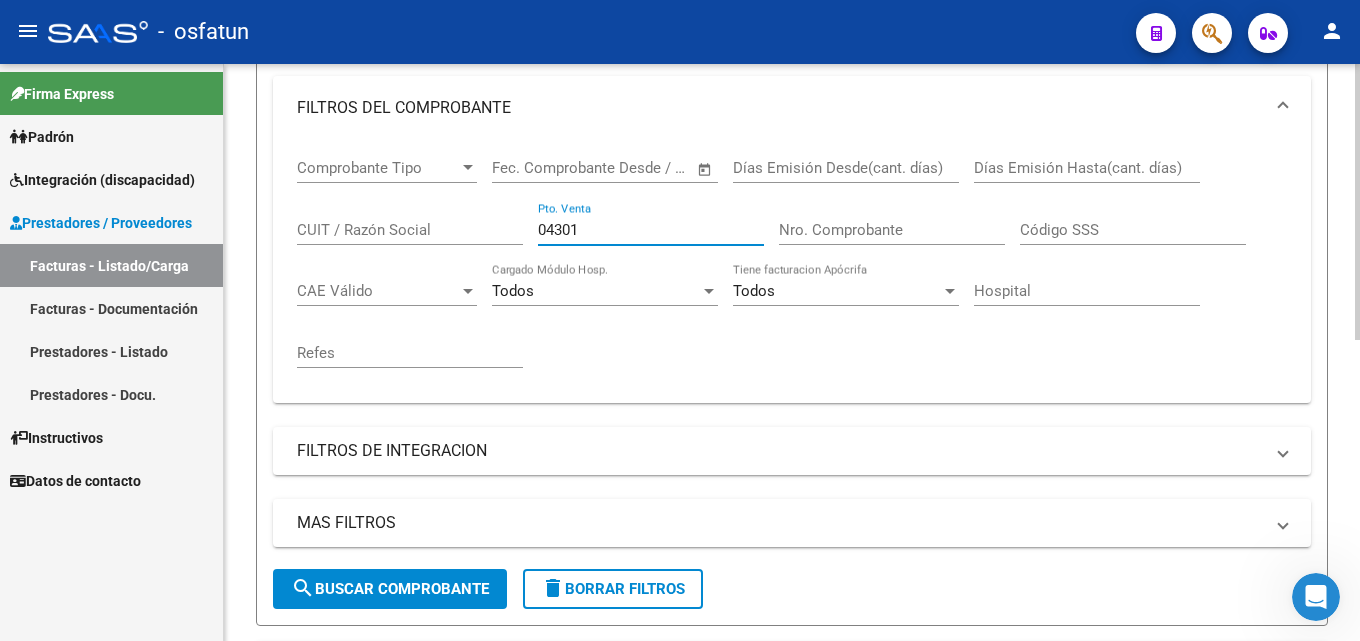 type on "04301" 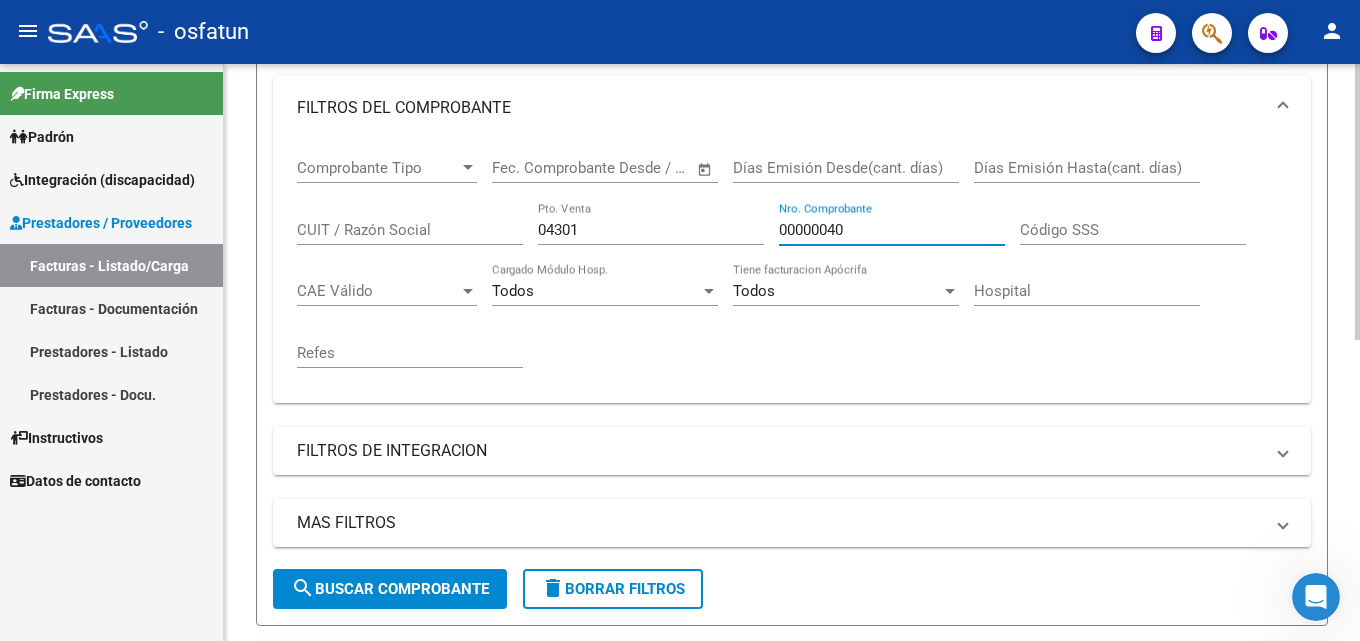 type on "00000040" 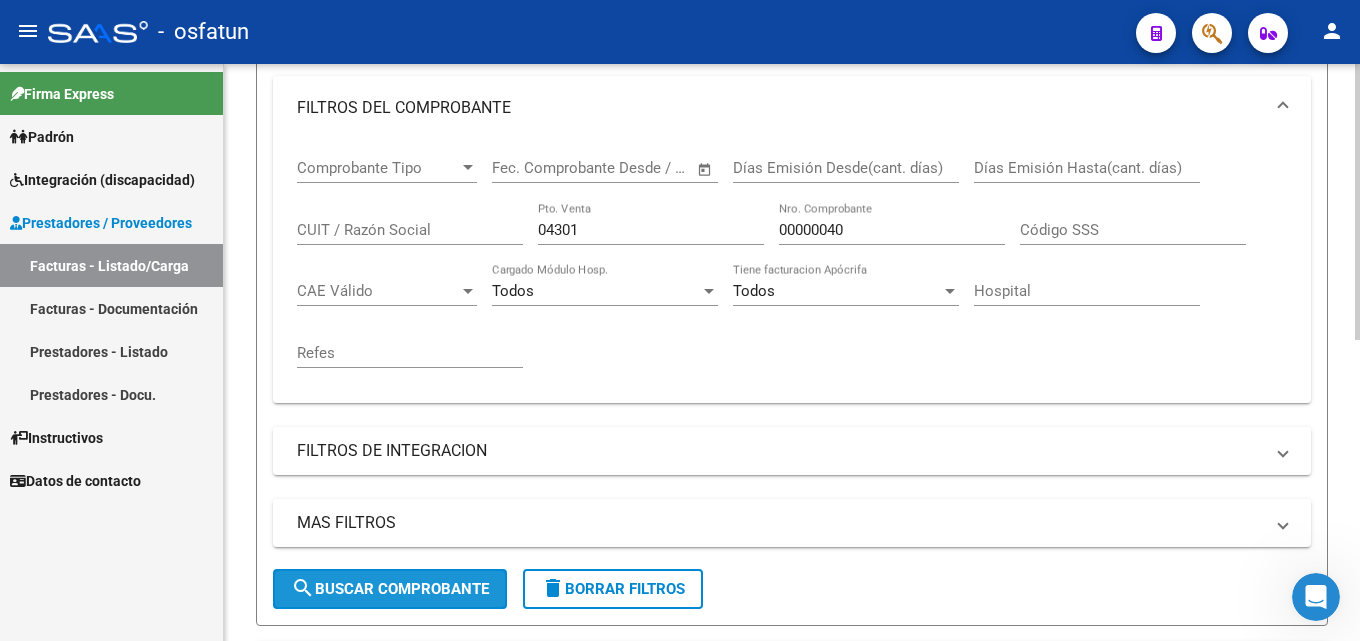 click on "search  Buscar Comprobante" 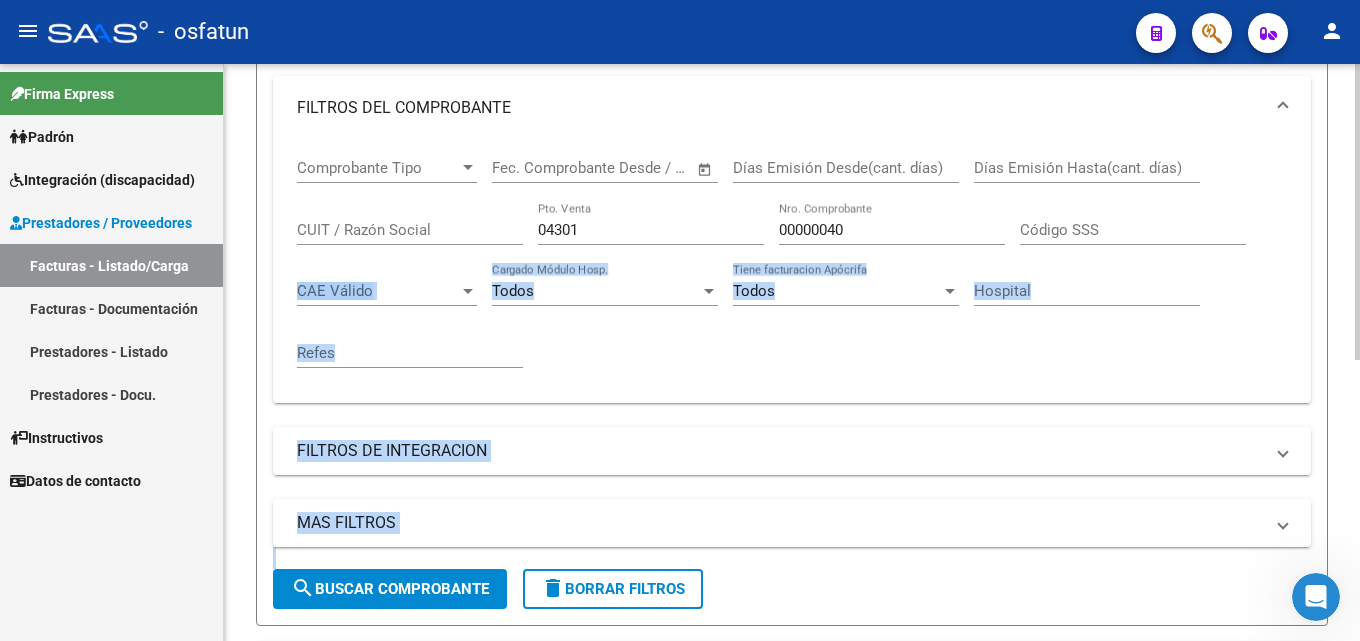 drag, startPoint x: 1359, startPoint y: 344, endPoint x: 1359, endPoint y: 368, distance: 24 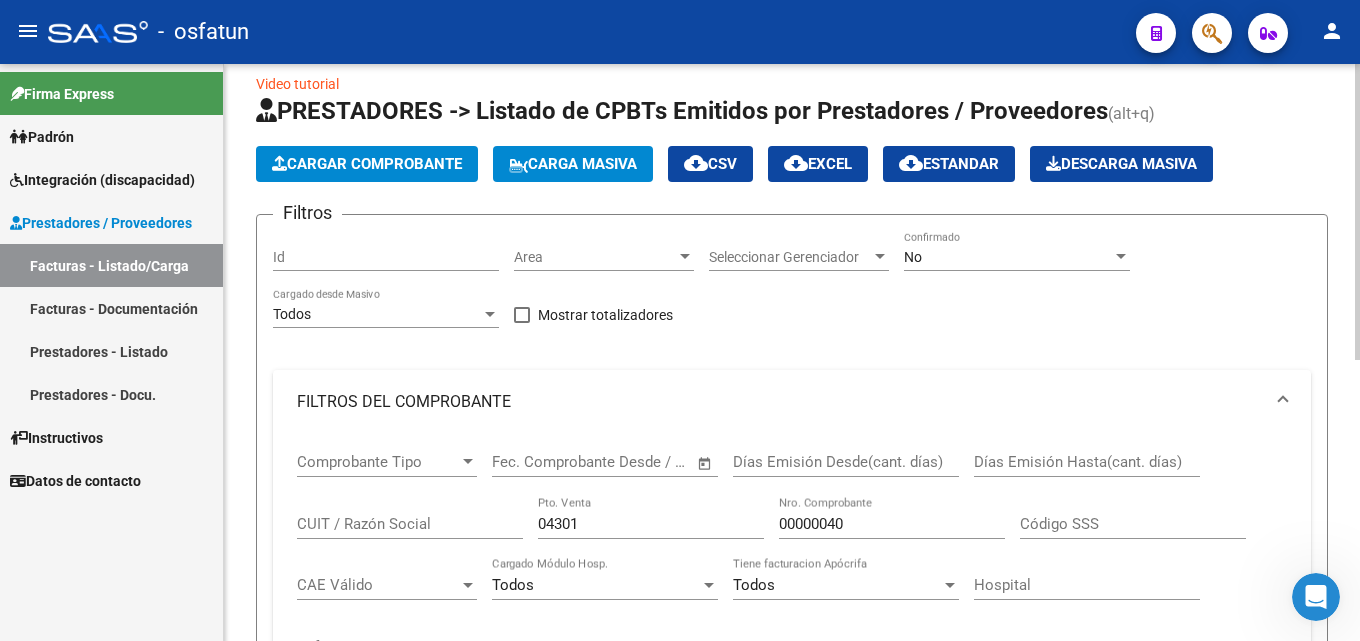 scroll, scrollTop: 0, scrollLeft: 0, axis: both 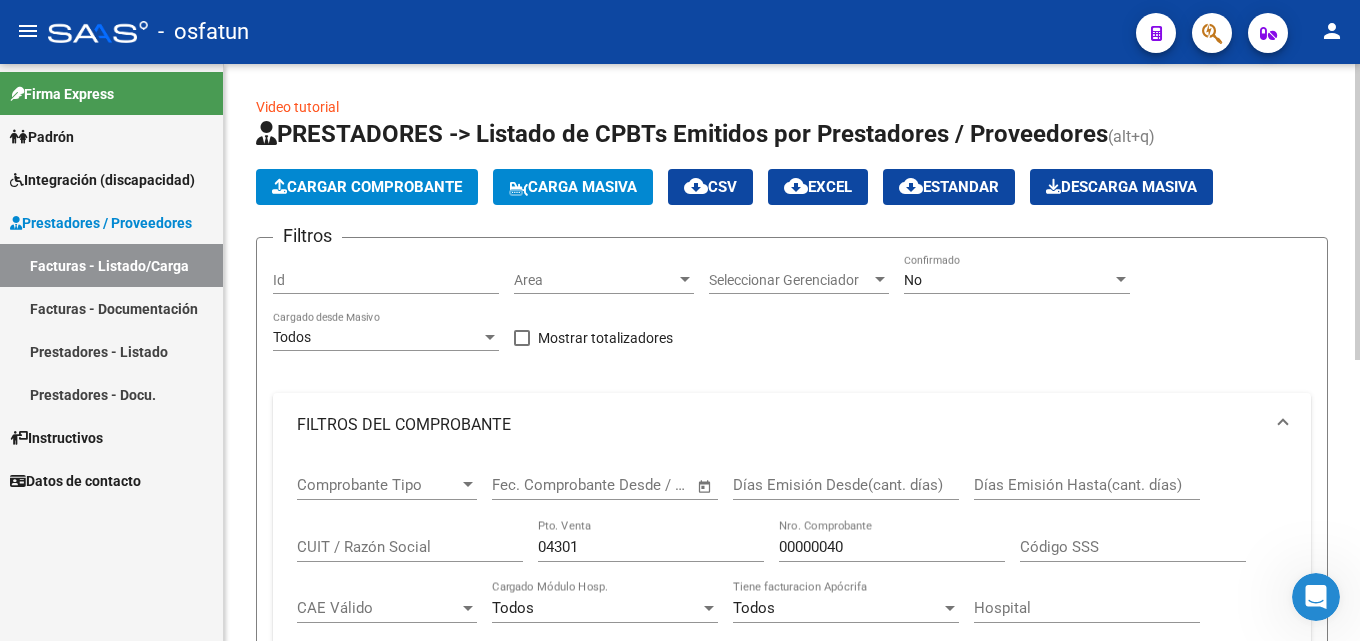 click on "Video tutorial   PRESTADORES -> Listado de CPBTs Emitidos por Prestadores / Proveedores (alt+q)   Cargar Comprobante
Carga Masiva  cloud_download  CSV  cloud_download  EXCEL  cloud_download  Estandar   Descarga Masiva
Filtros Id Area Area Seleccionar Gerenciador Seleccionar Gerenciador No Confirmado Todos Cargado desde Masivo   Mostrar totalizadores   FILTROS DEL COMPROBANTE  Comprobante Tipo Comprobante Tipo Start date – End date Fec. Comprobante Desde / Hasta Días Emisión Desde(cant. días) Días Emisión Hasta(cant. días) CUIT / Razón Social 04301 Pto. Venta 00000040 Nro. Comprobante Código SSS CAE Válido CAE Válido Todos Cargado Módulo Hosp. Todos Tiene facturacion Apócrifa Hospital Refes  FILTROS DE INTEGRACION  Todos Cargado en Para Enviar SSS Período De Prestación Campos del Archivo de Rendición Devuelto x SSS (dr_envio) Todos Rendido x SSS (dr_envio) Tipo de Registro Tipo de Registro Período Presentación Período Presentación Campos del Legajo Asociado (preaprobación) Todos" 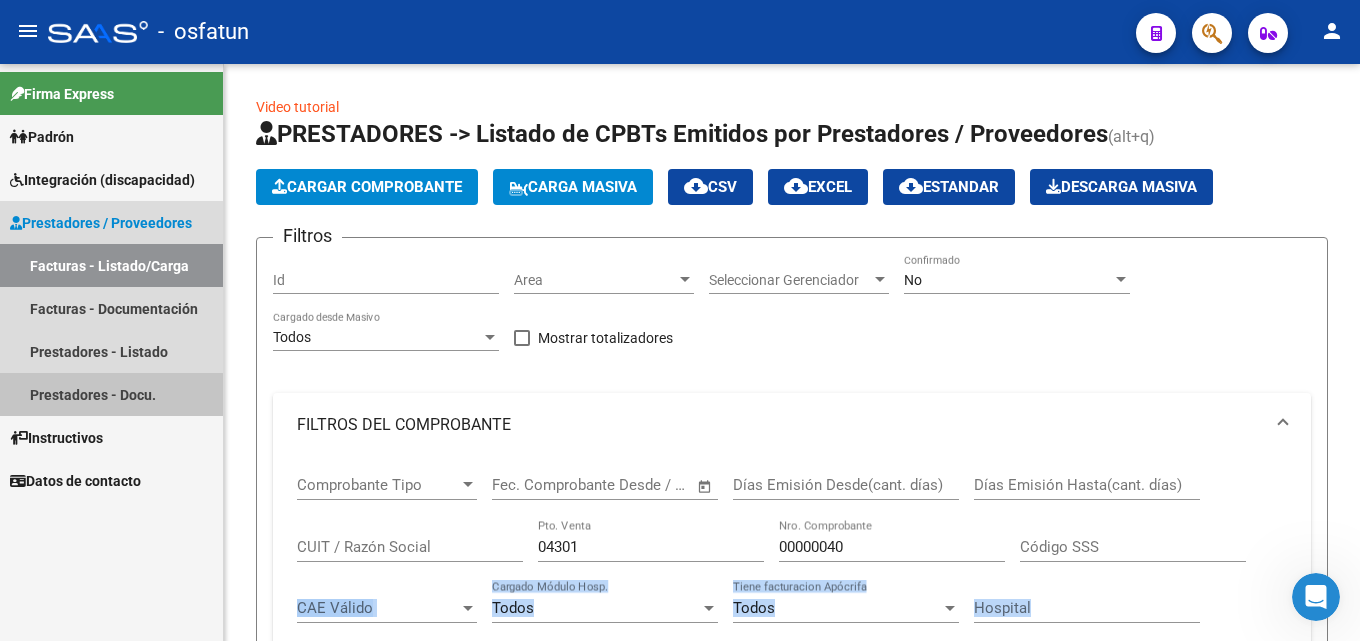 click on "Prestadores - Docu." at bounding box center (111, 394) 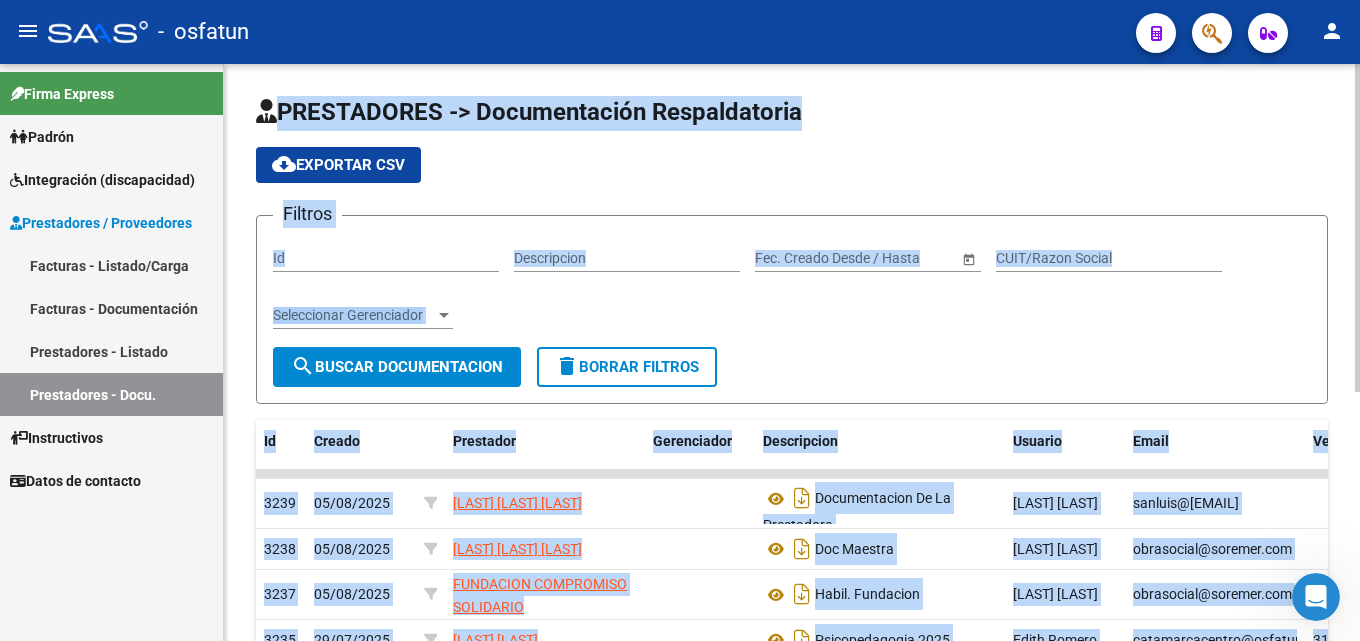 click on "Filtros Id Descripcion Start date – End date Fec. Creado Desde / Hasta CUIT/Razon Social Seleccionar Gerenciador Seleccionar Gerenciador" 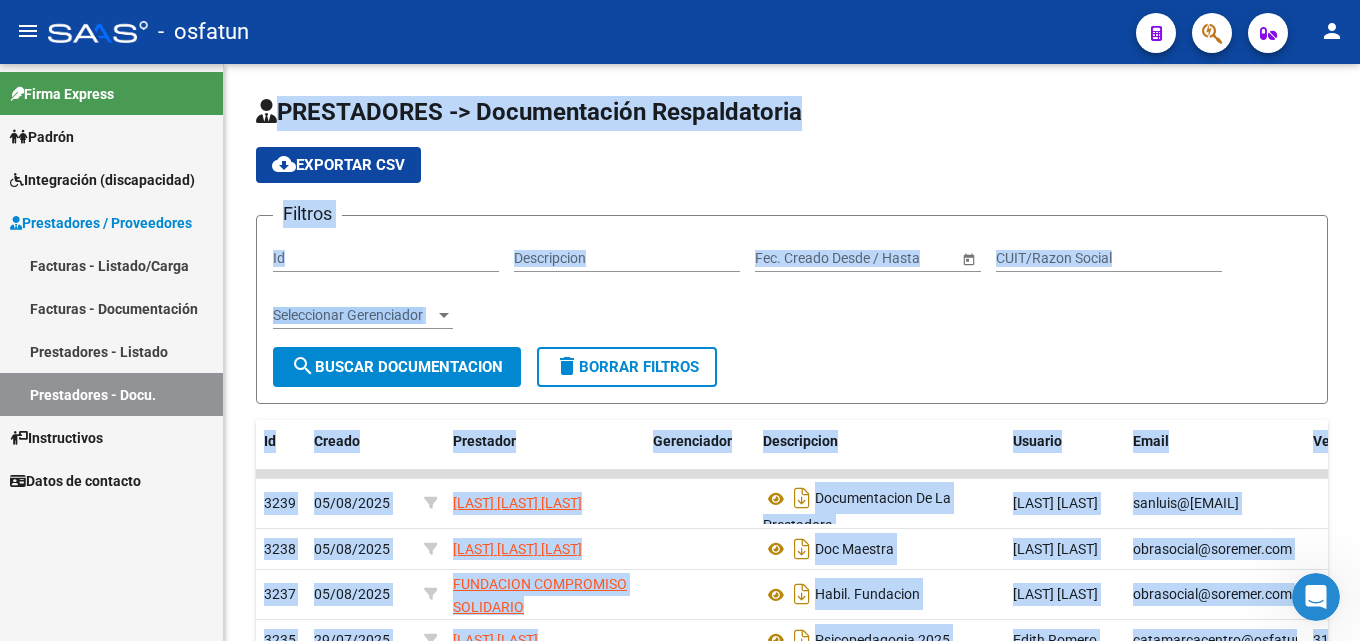 click on "Padrón" at bounding box center [42, 137] 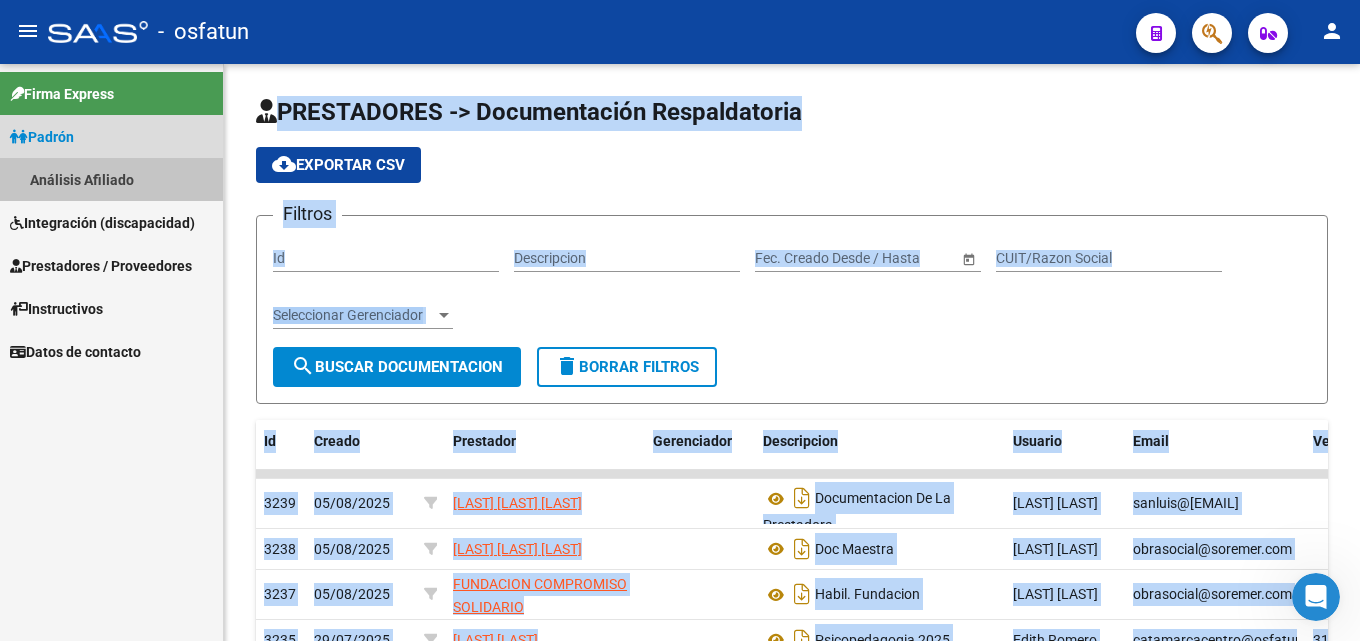 click on "Análisis Afiliado" at bounding box center (111, 179) 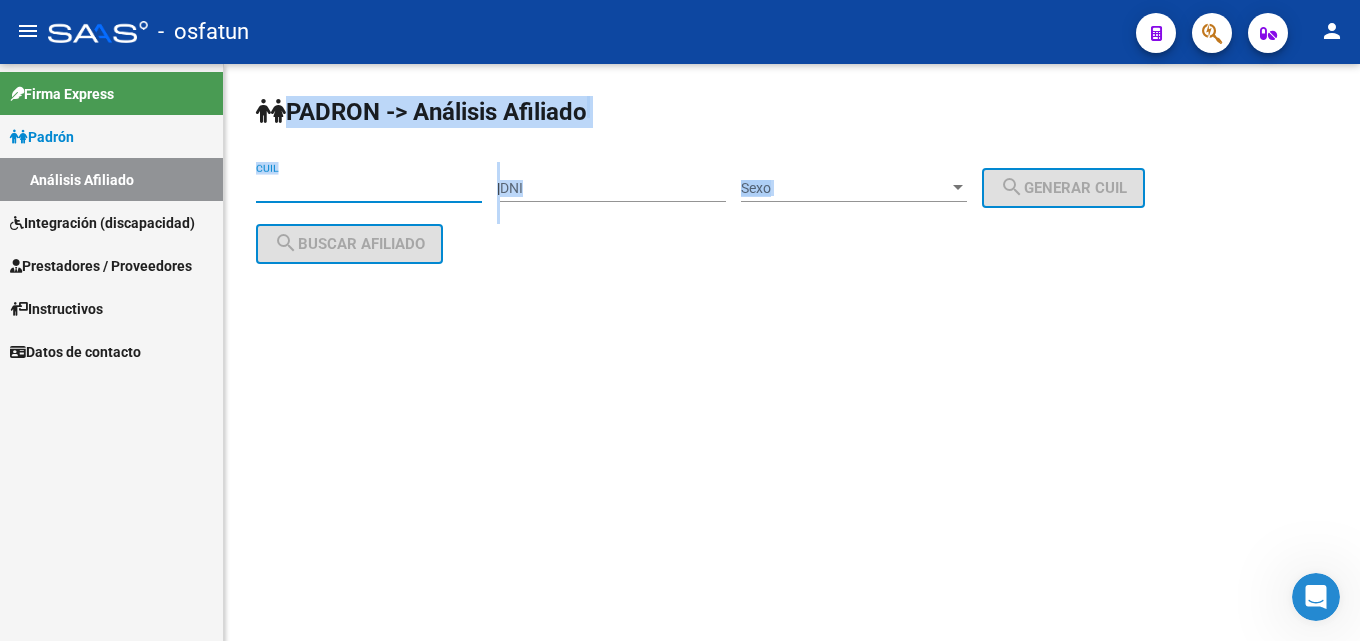 click on "CUIL" at bounding box center (369, 188) 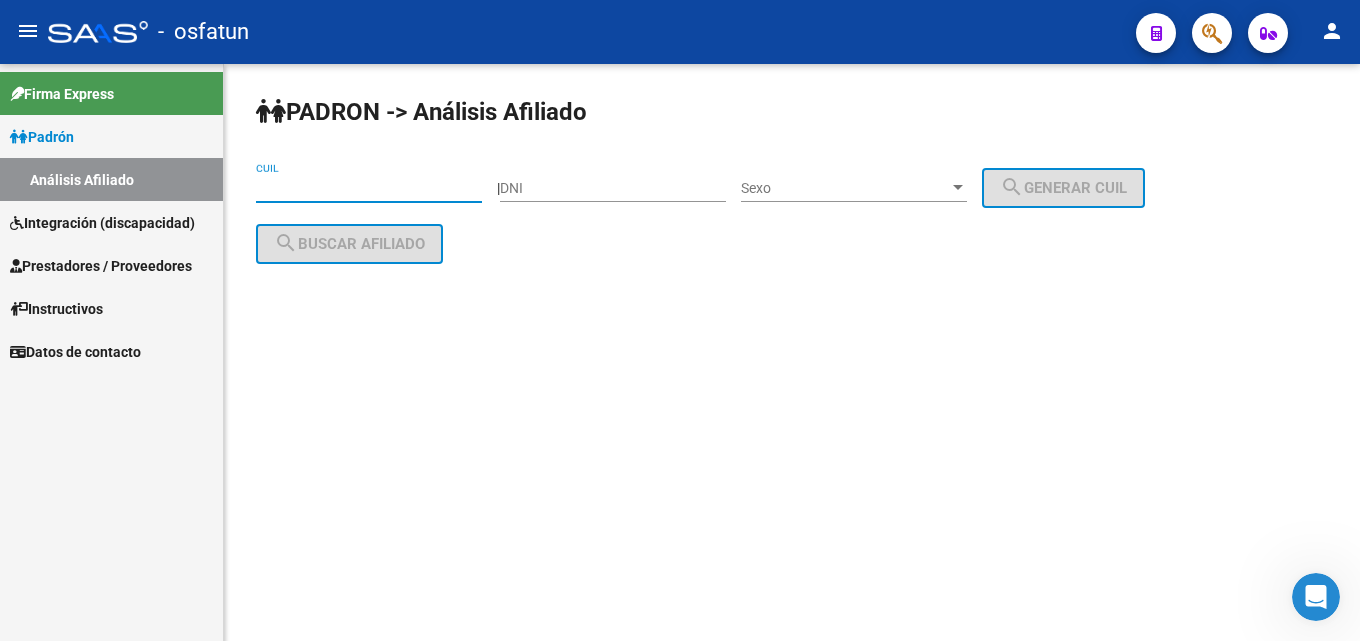 click on "Integración (discapacidad)" at bounding box center (102, 223) 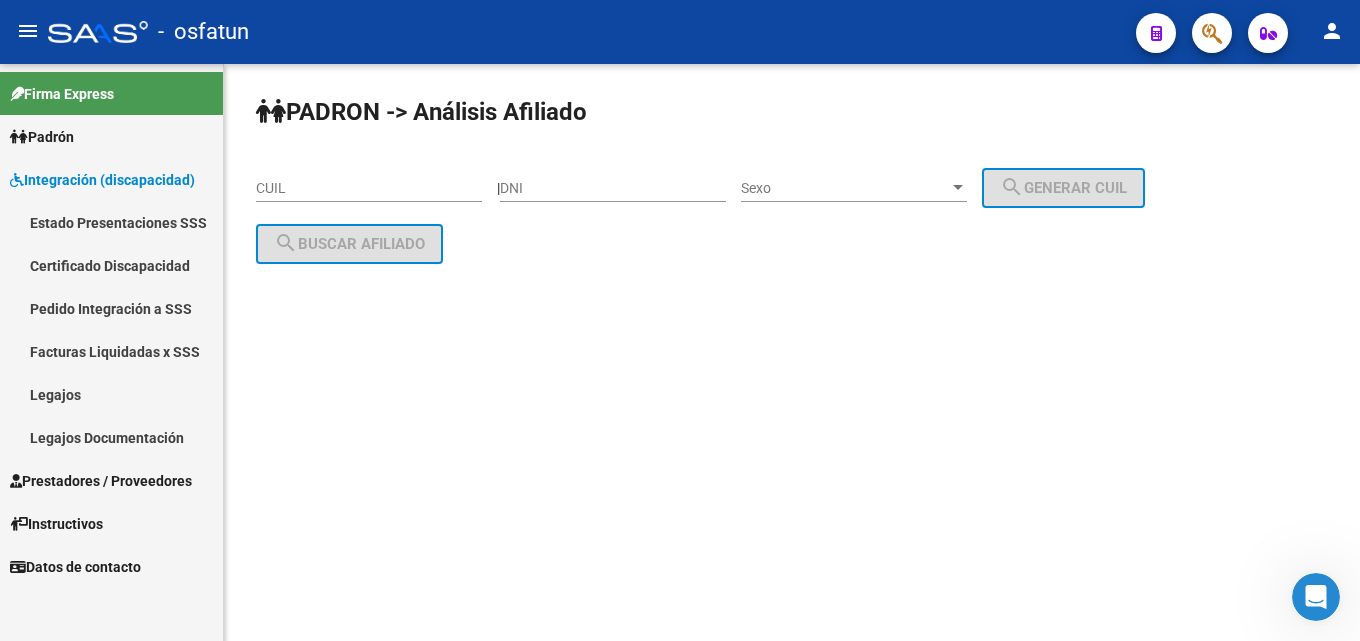 click on "Prestadores / Proveedores" at bounding box center (101, 481) 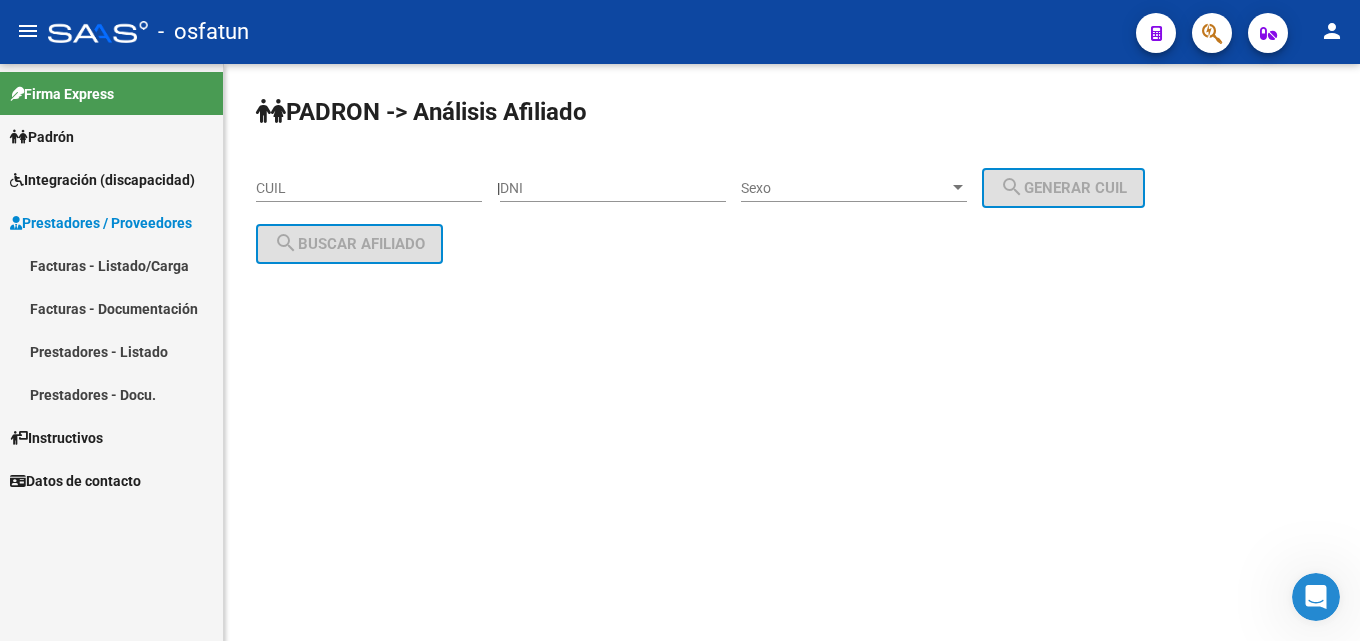click on "Facturas - Listado/Carga" at bounding box center (111, 265) 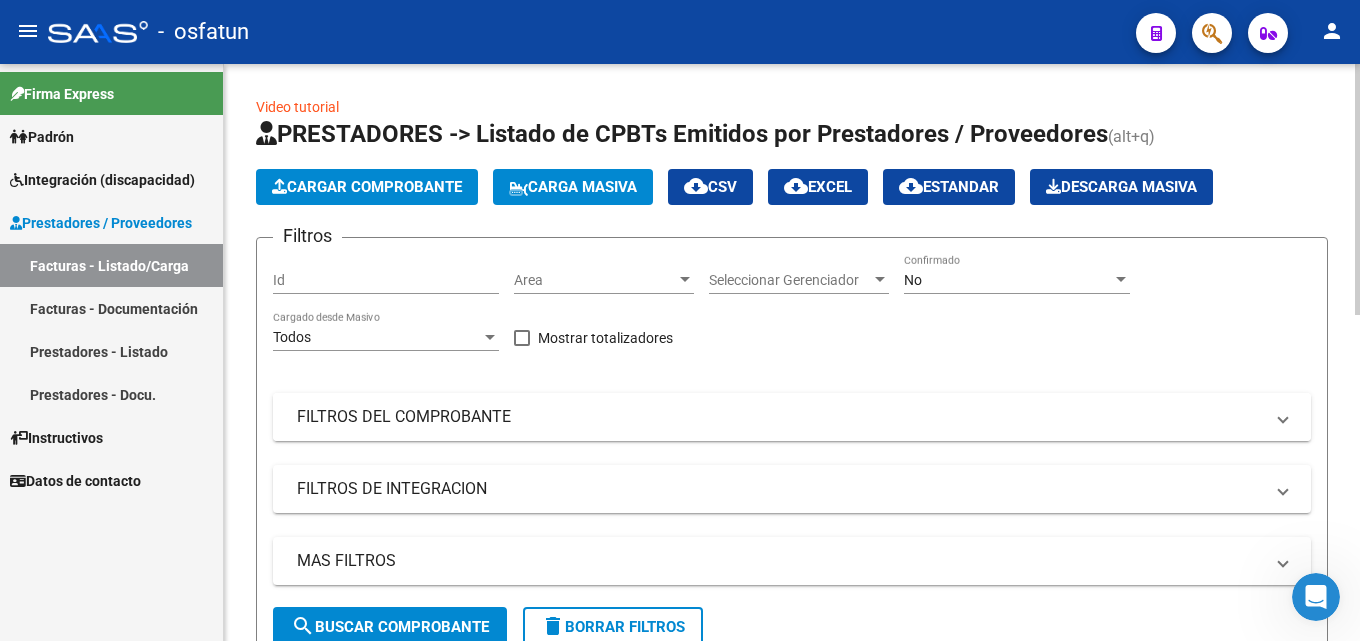 click on "FILTROS DEL COMPROBANTE" at bounding box center (780, 417) 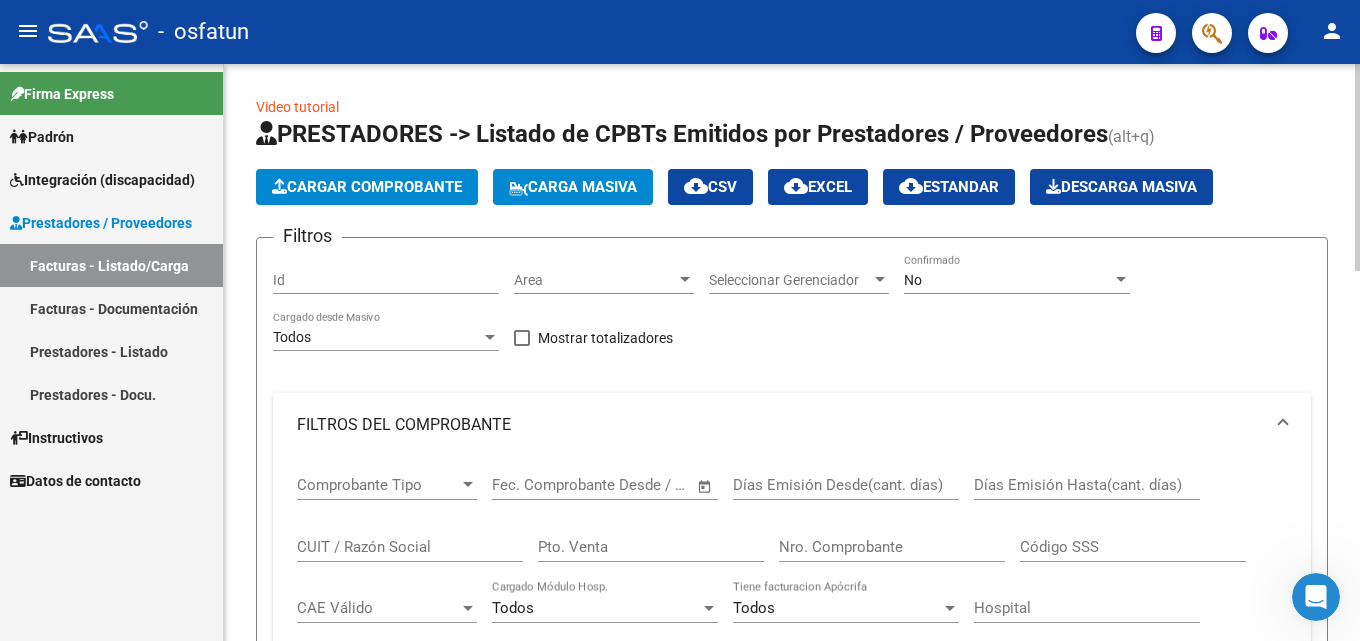 click at bounding box center (468, 485) 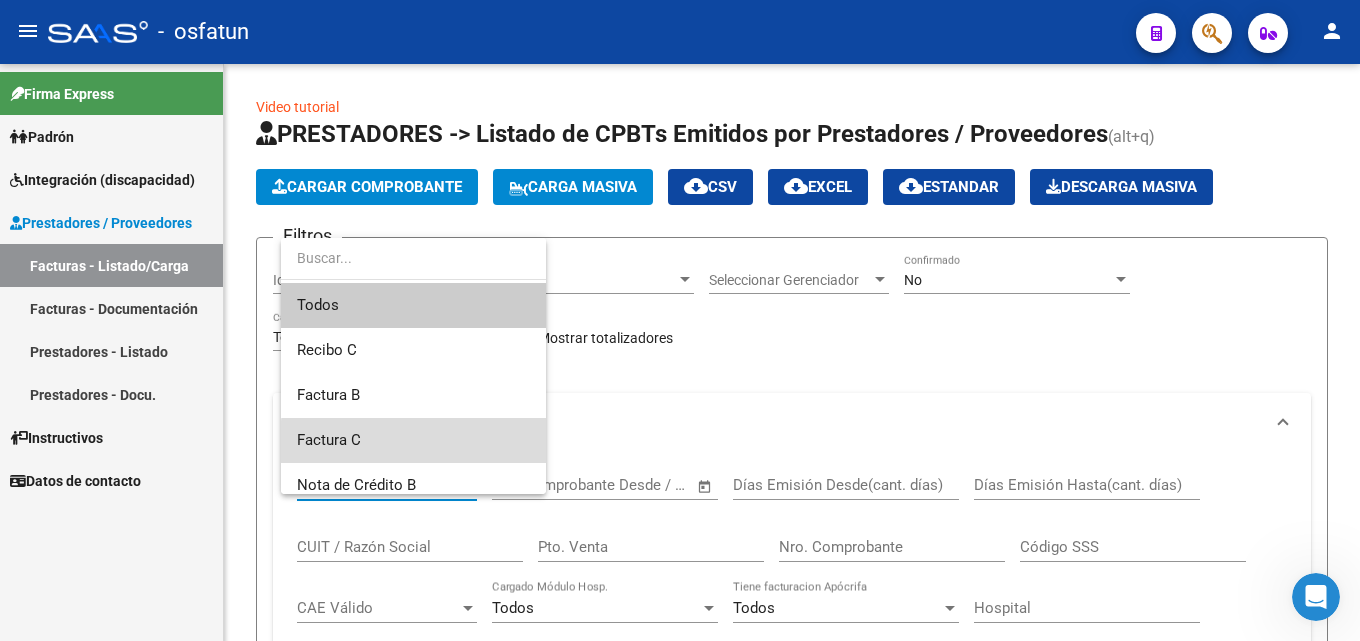 click on "Factura C" at bounding box center (413, 440) 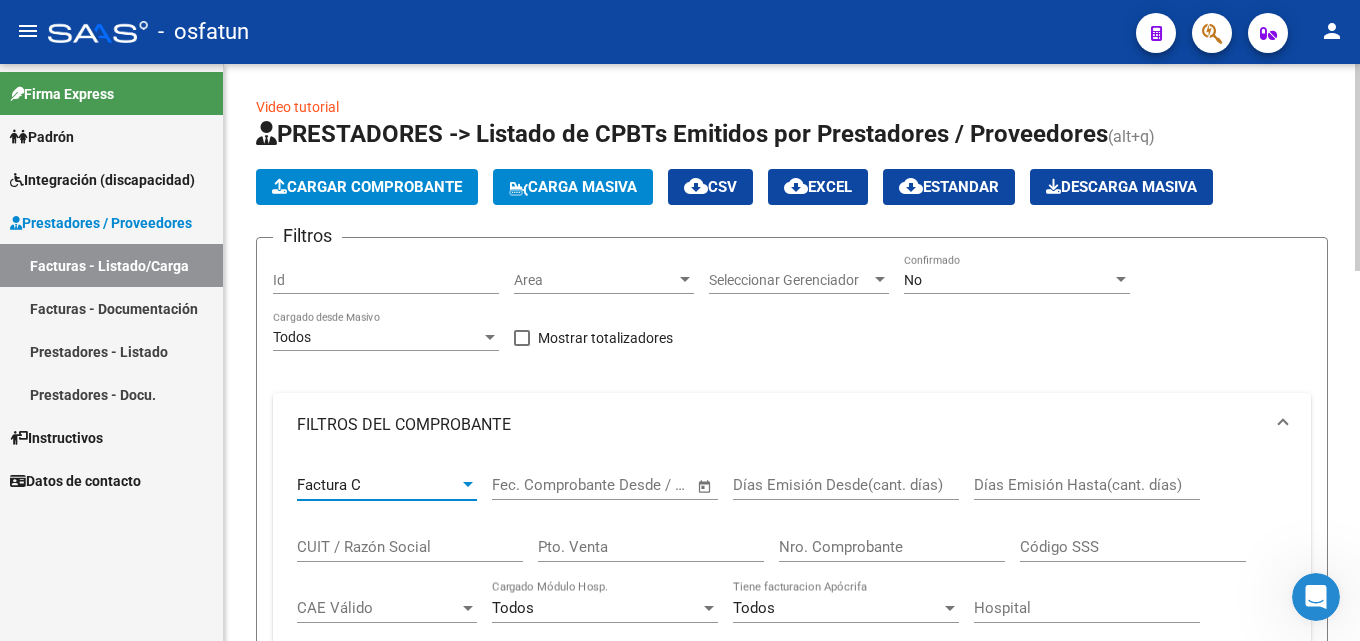 click at bounding box center (685, 279) 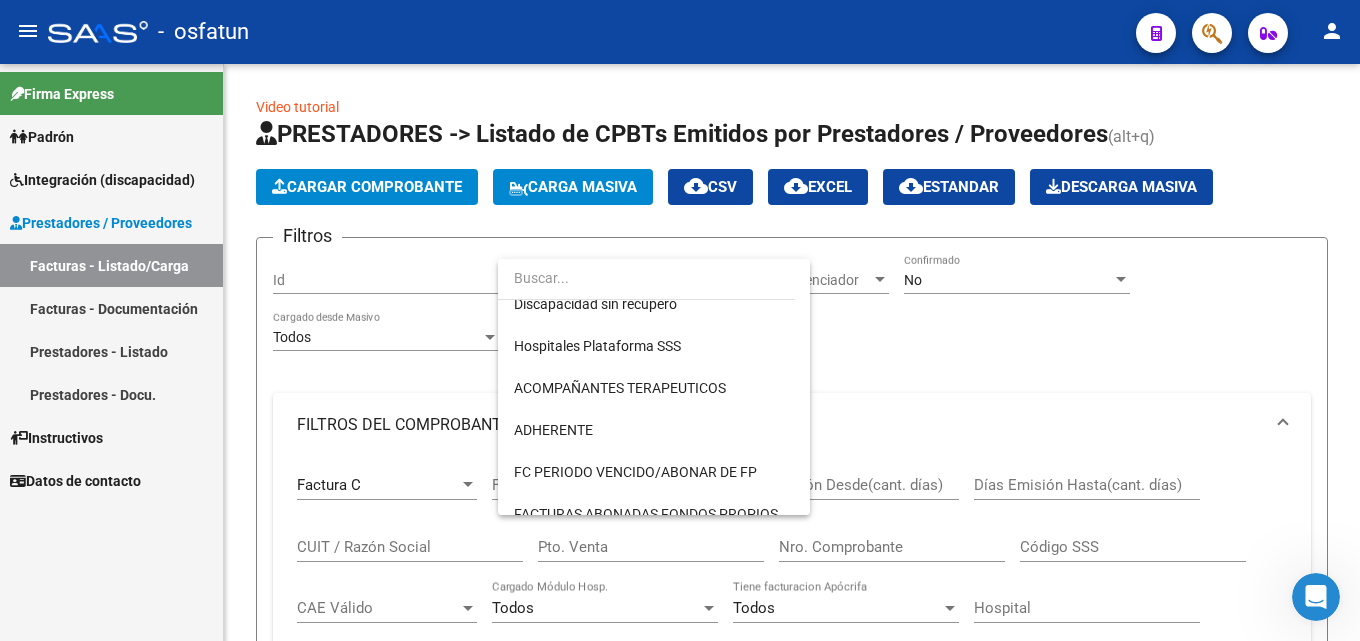scroll, scrollTop: 374, scrollLeft: 0, axis: vertical 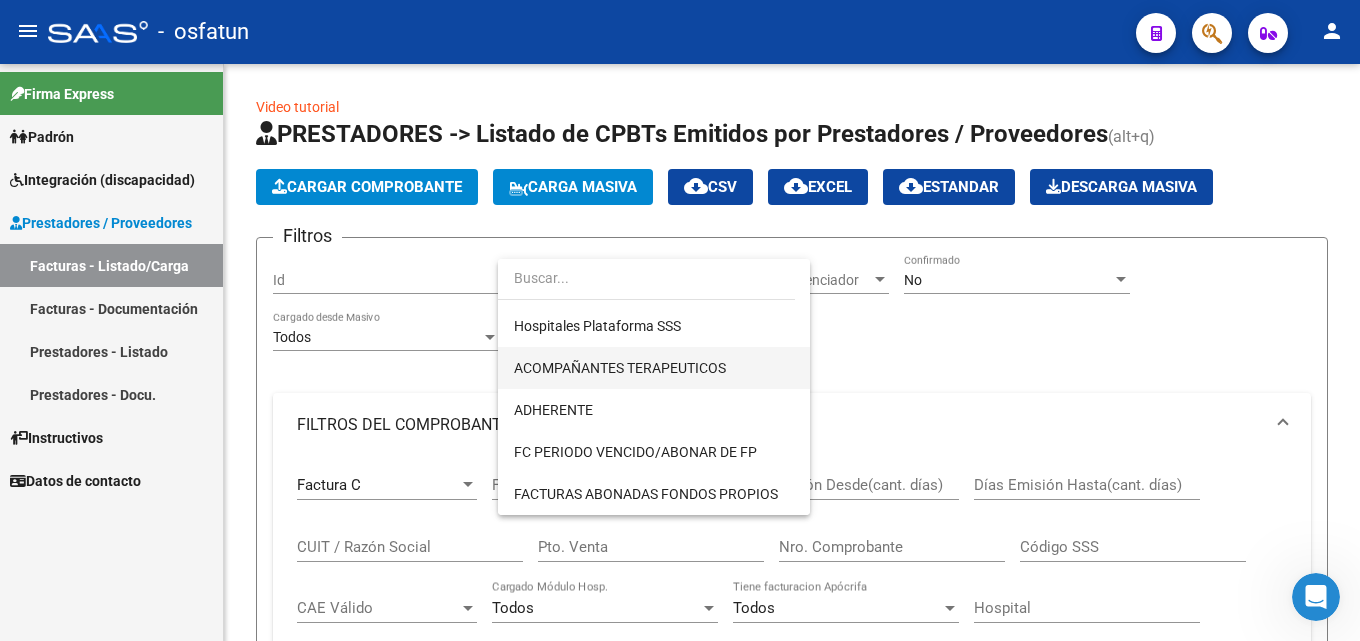 click on "ACOMPAÑANTES TERAPEUTICOS" at bounding box center (654, 368) 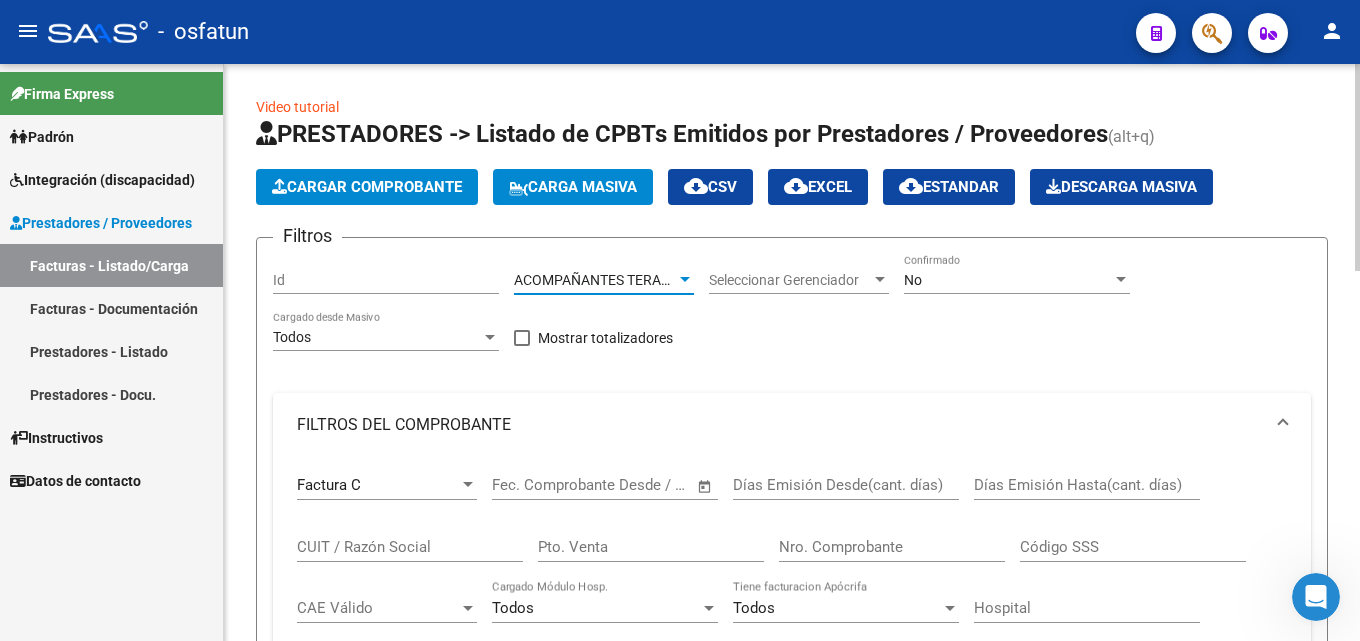 click at bounding box center (880, 280) 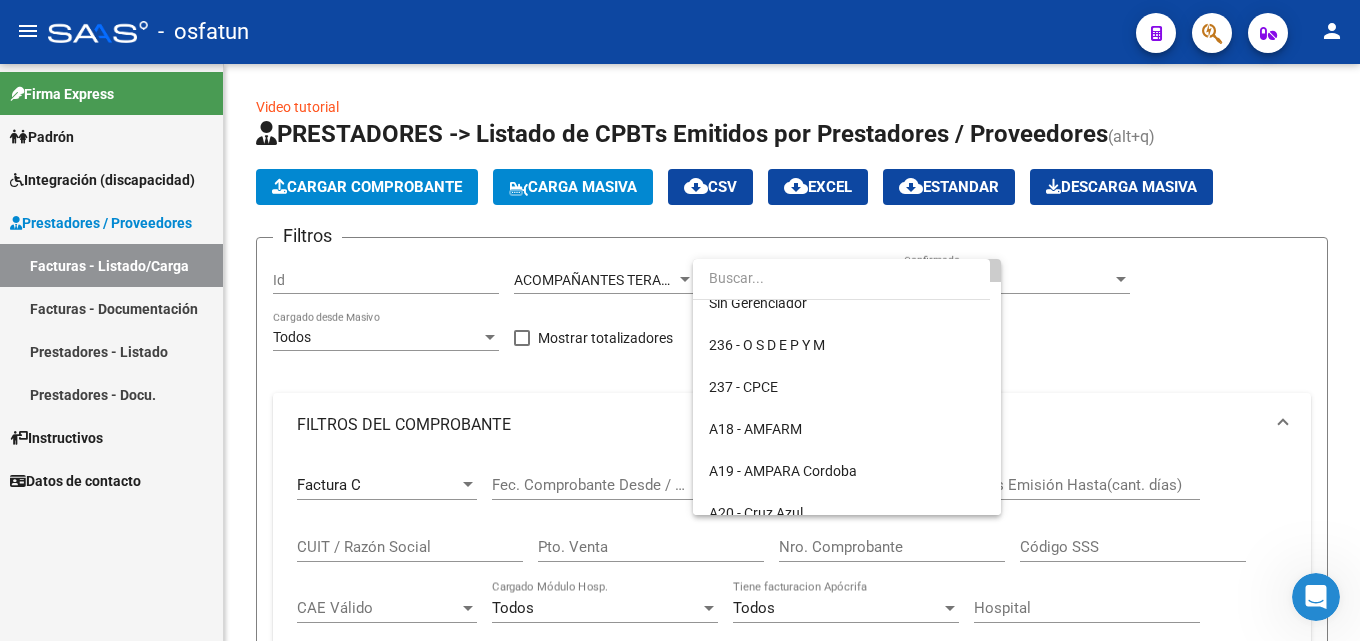 scroll, scrollTop: 0, scrollLeft: 0, axis: both 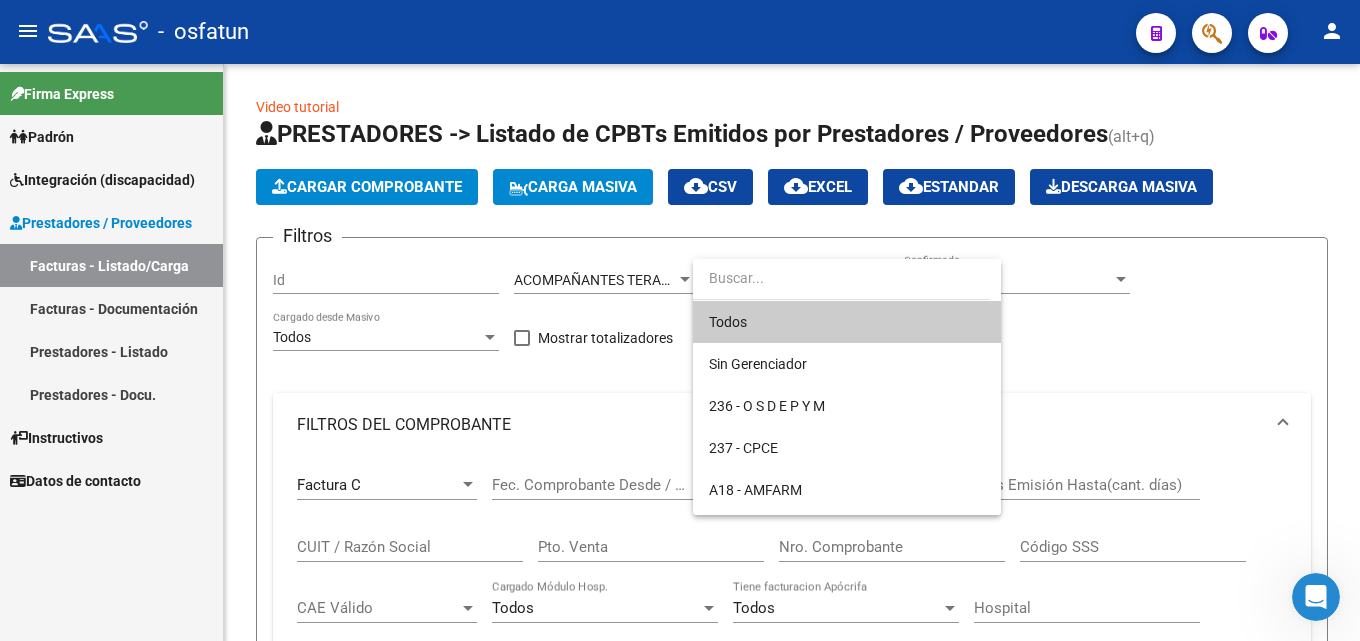 click at bounding box center (841, 278) 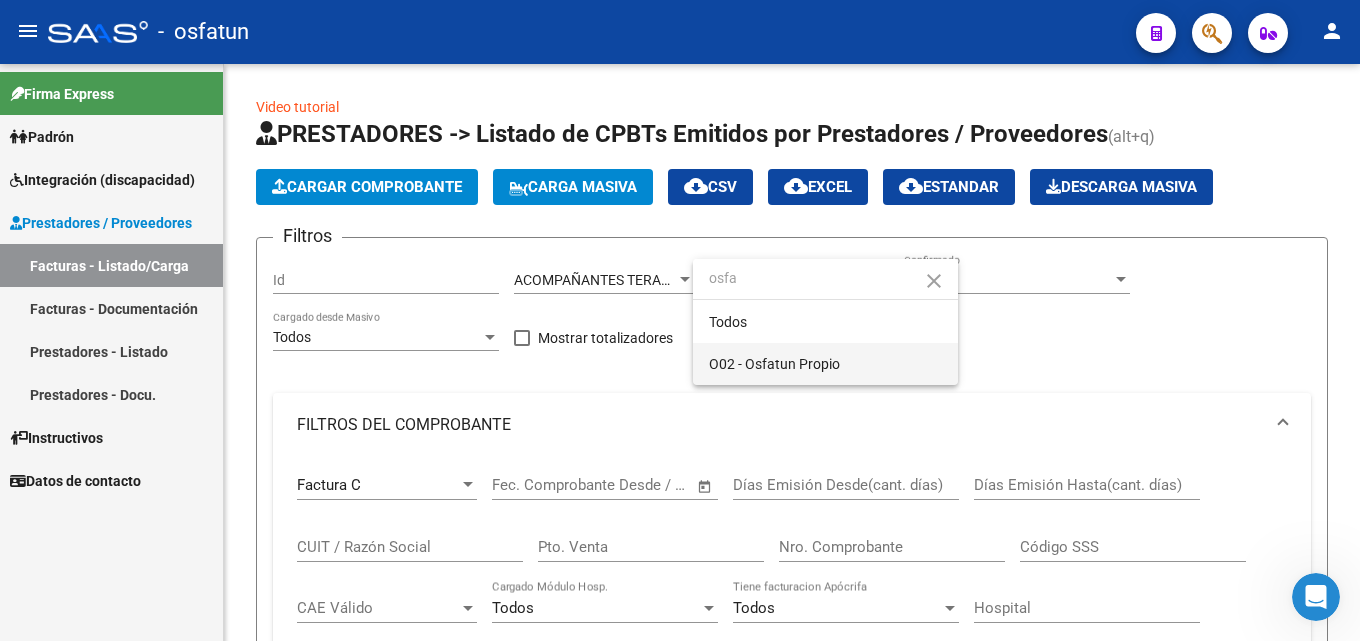 type on "osfa" 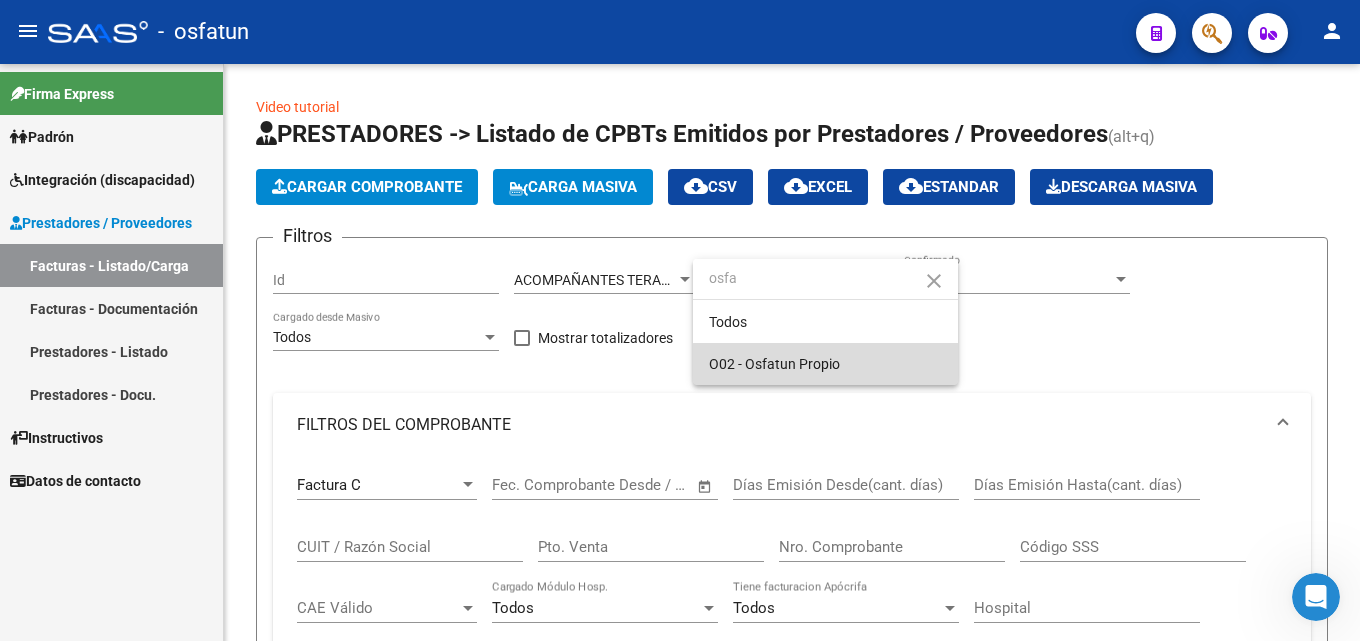 click on "O02 - Osfatun Propio" at bounding box center [825, 364] 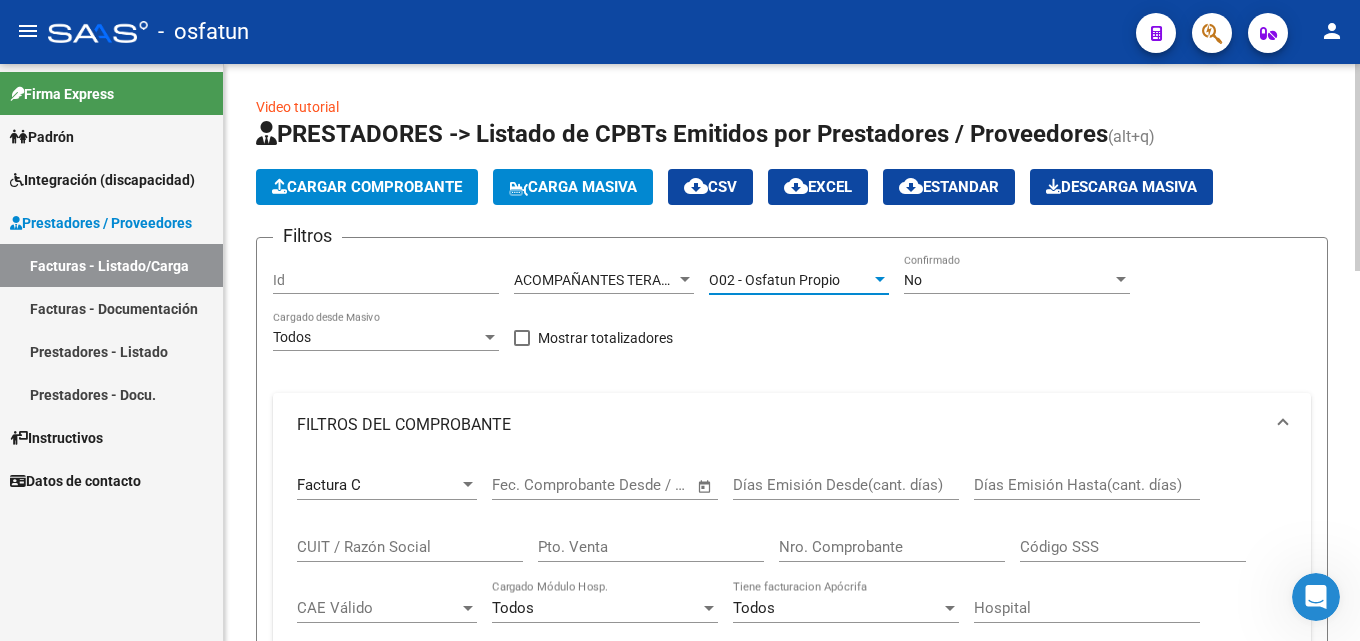 click at bounding box center [490, 337] 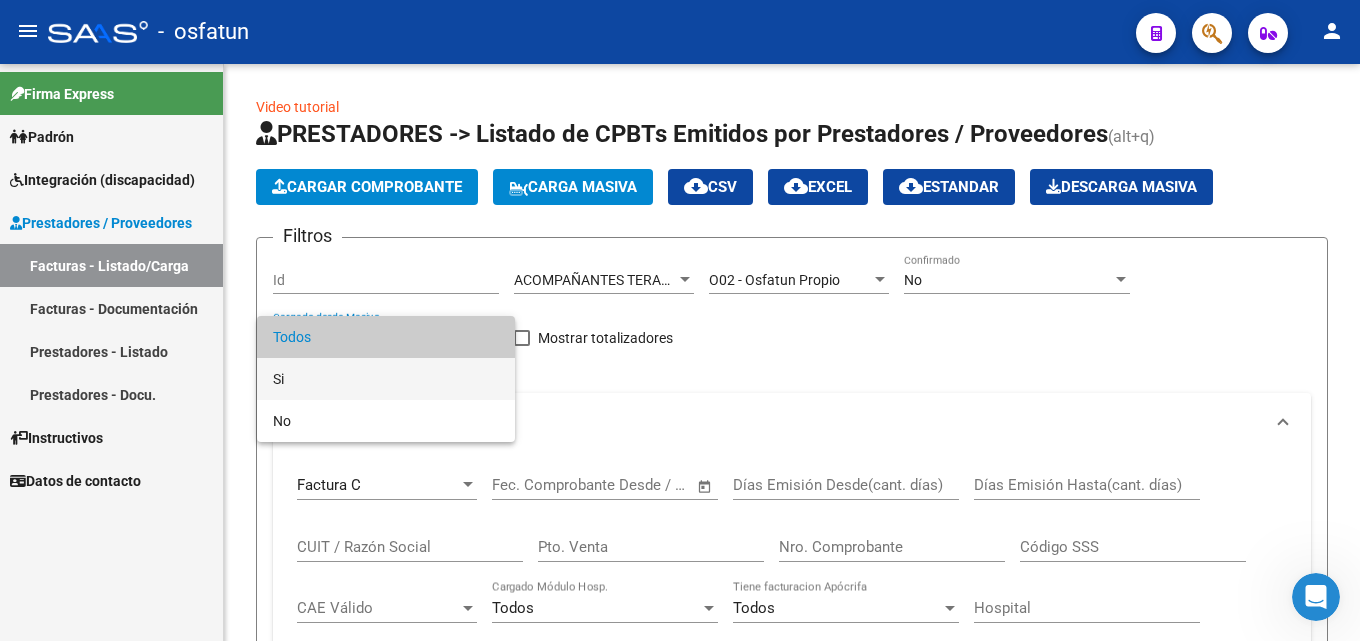 click on "Si" at bounding box center (386, 379) 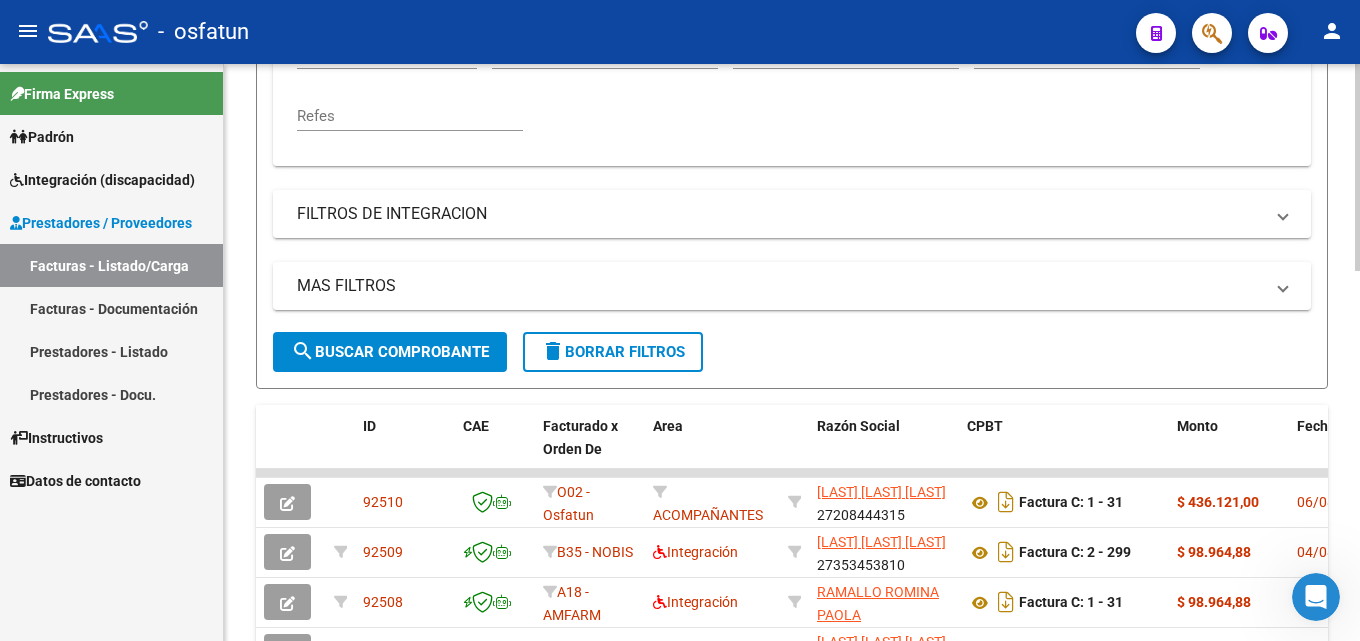 click 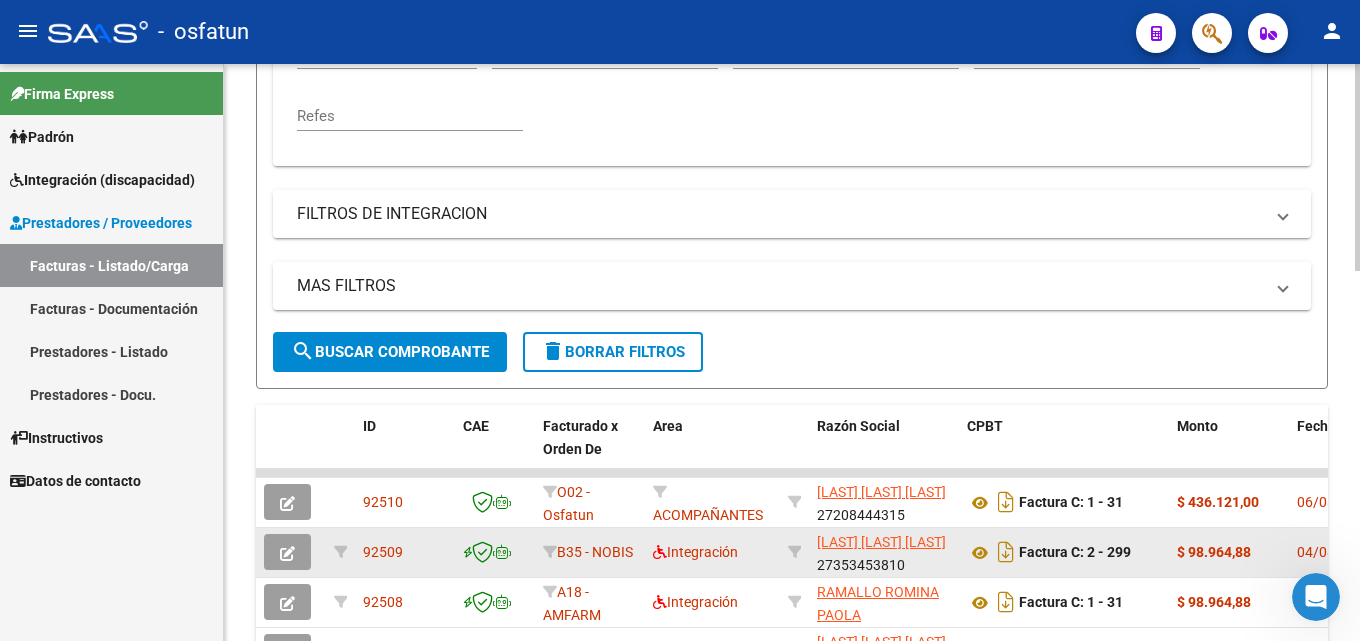 scroll, scrollTop: 556, scrollLeft: 0, axis: vertical 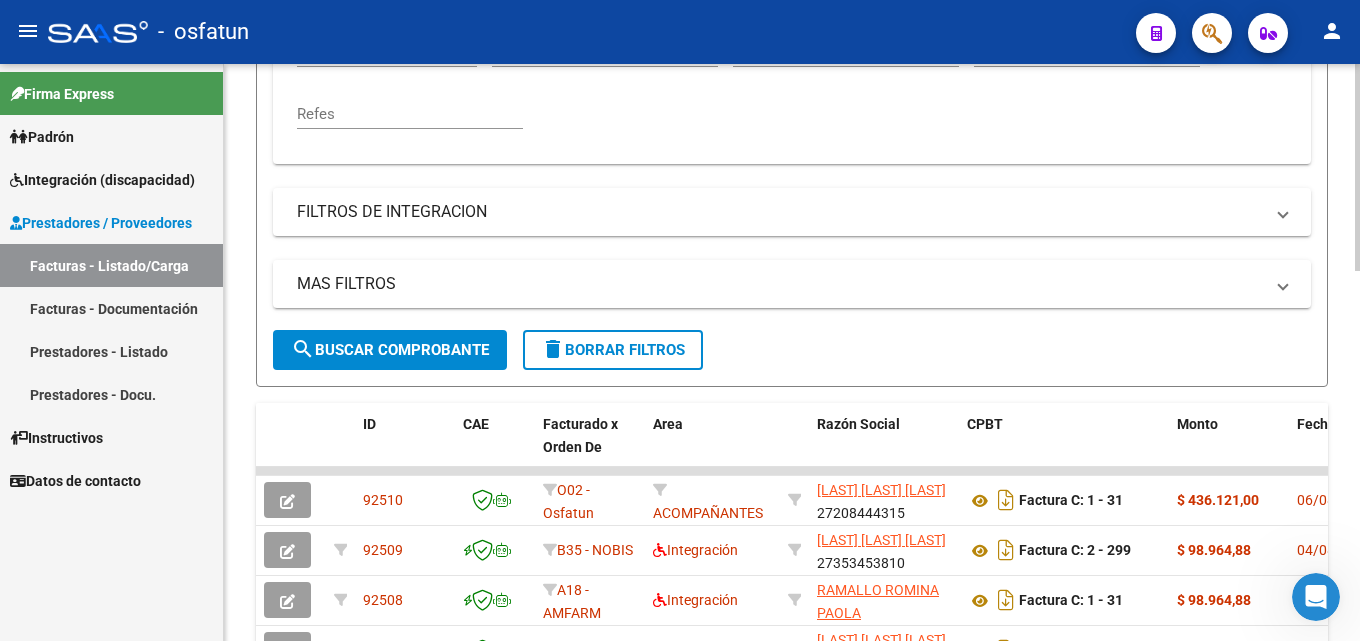 click on "search  Buscar Comprobante" 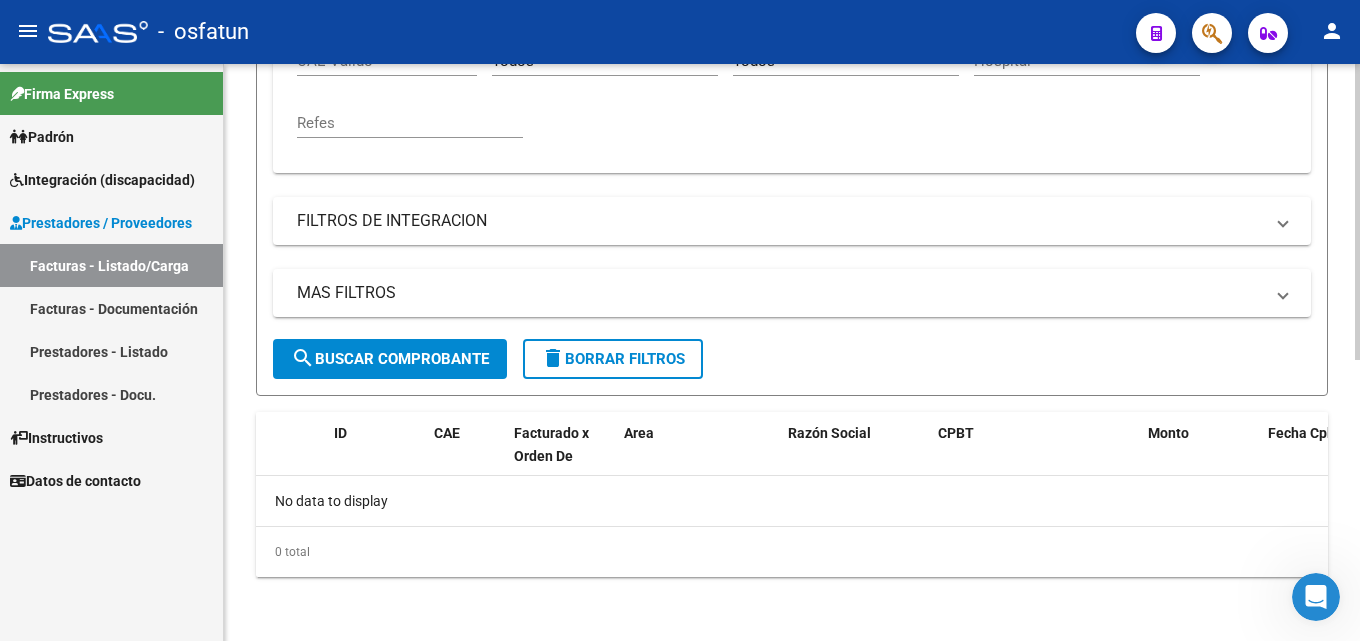 scroll, scrollTop: 0, scrollLeft: 0, axis: both 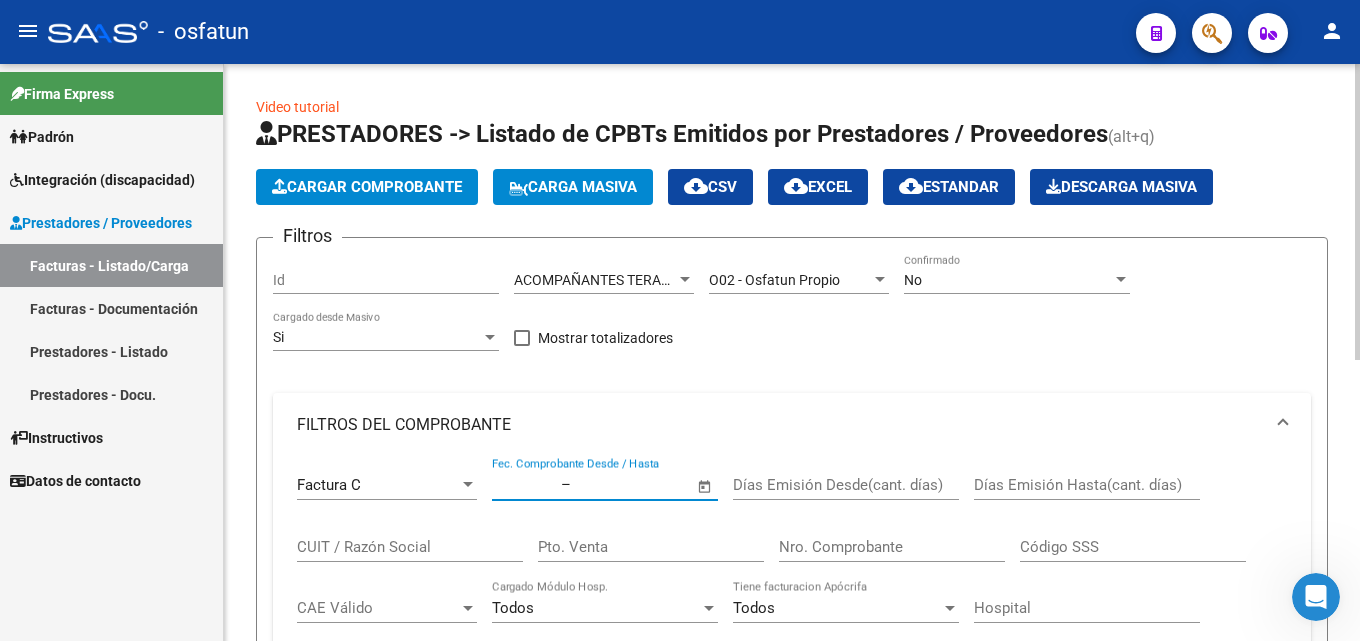 click at bounding box center [623, 485] 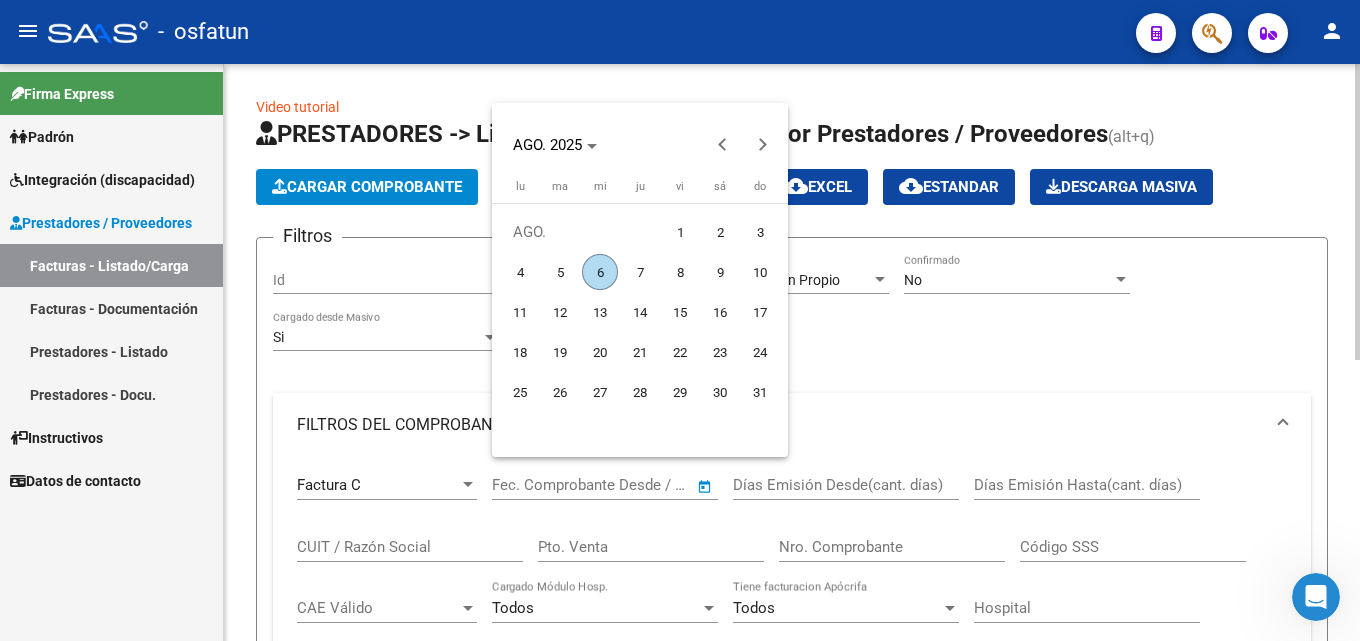 drag, startPoint x: 601, startPoint y: 484, endPoint x: 414, endPoint y: 468, distance: 187.68324 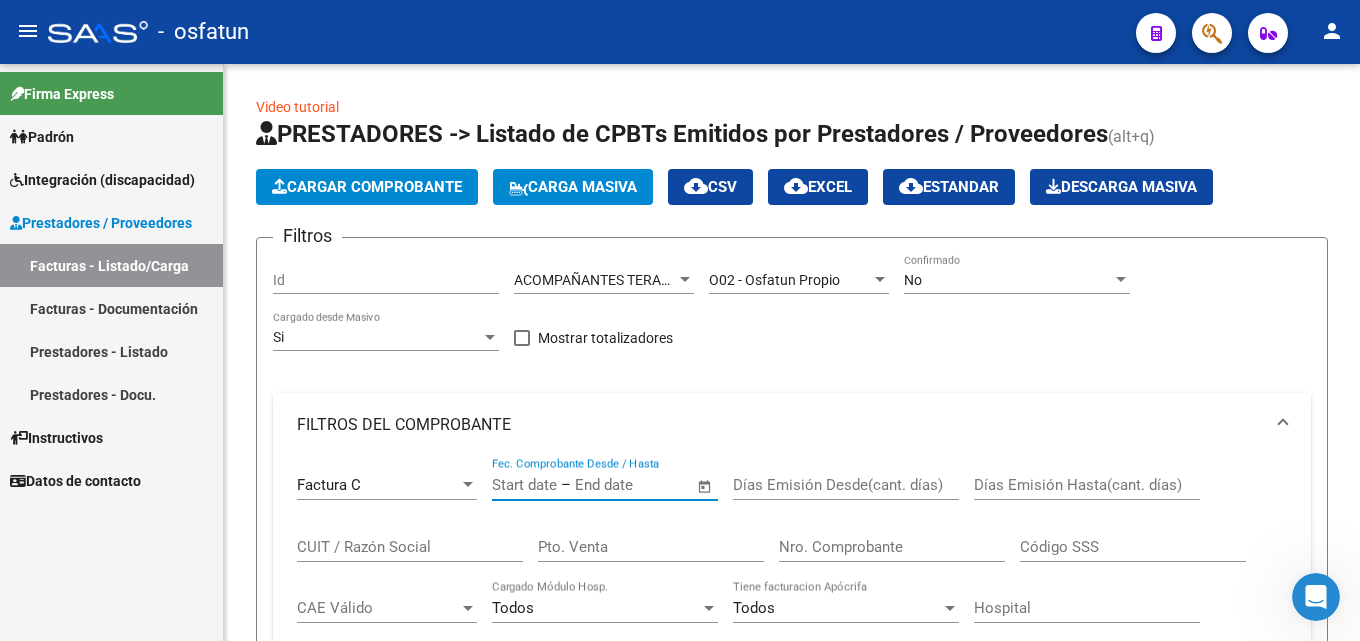 click on "Facturas - Documentación" at bounding box center [111, 308] 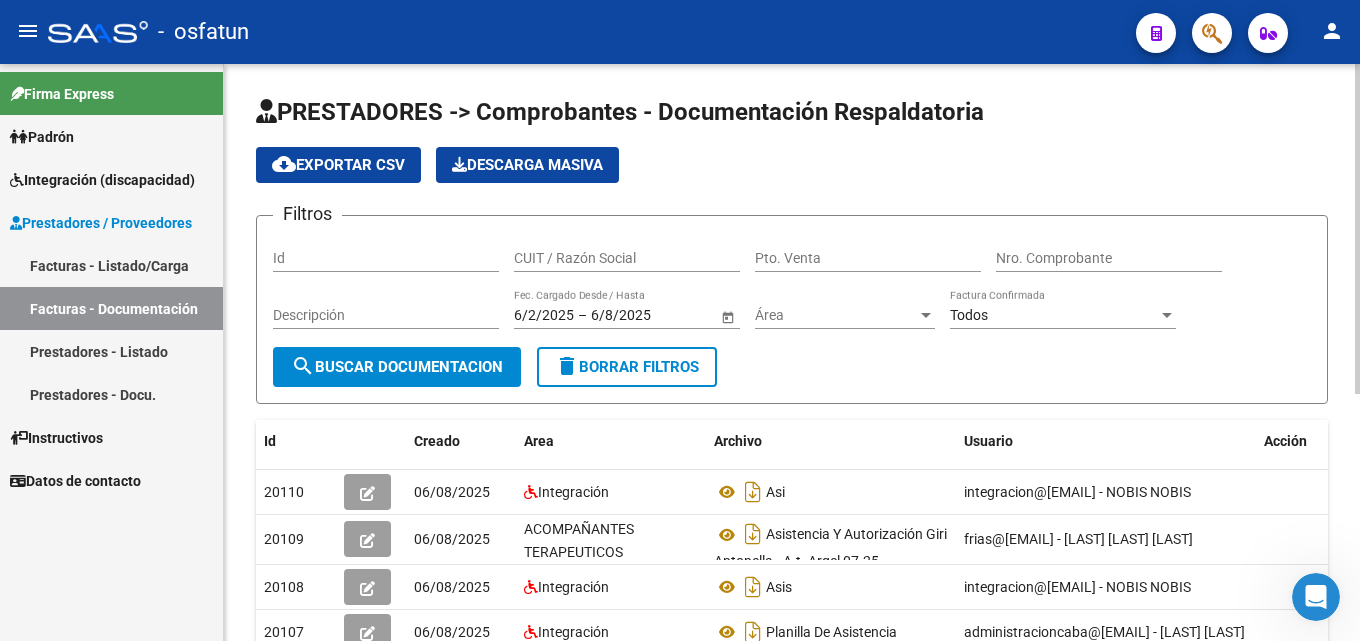 click on "CUIT / Razón Social" at bounding box center (627, 258) 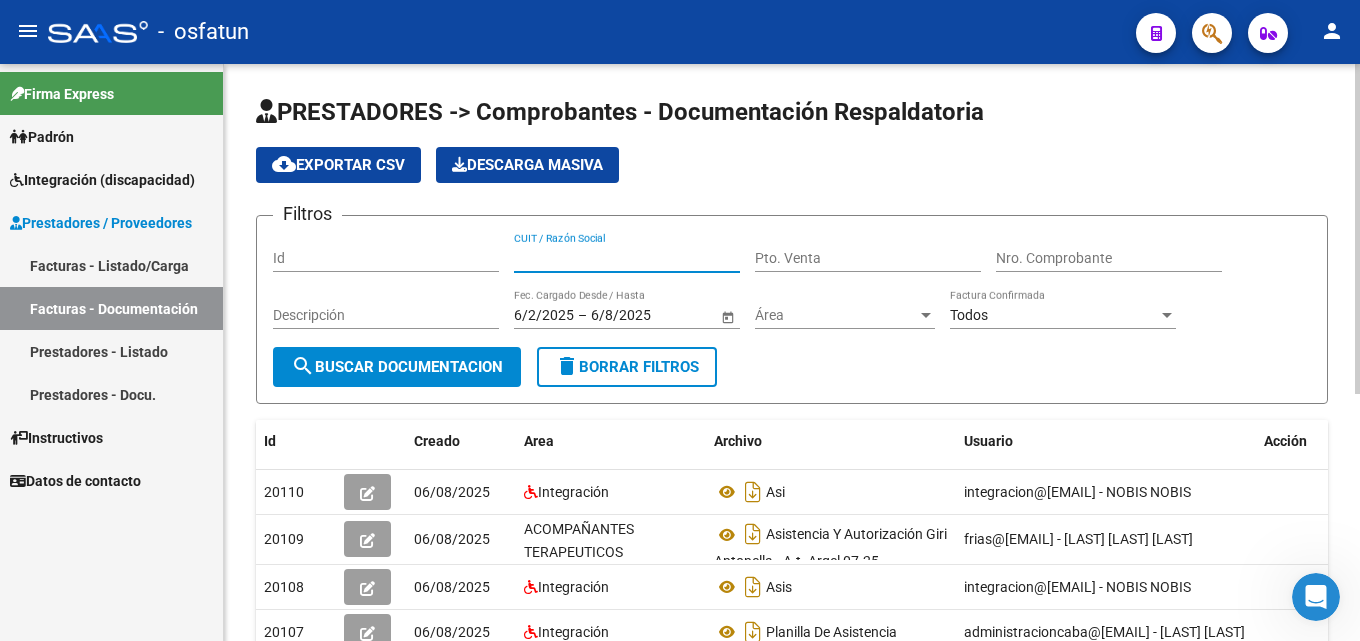 paste on "[LAST] [LAST] [LAST]" 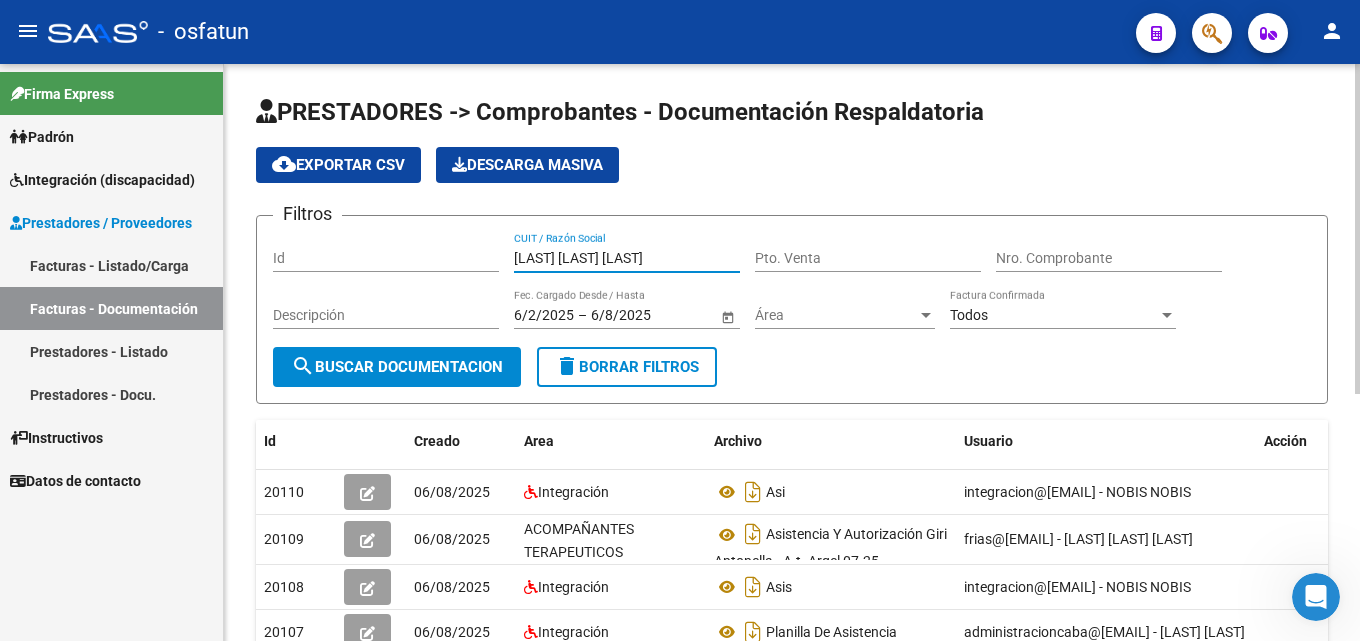 type on "[LAST] [LAST] [LAST]" 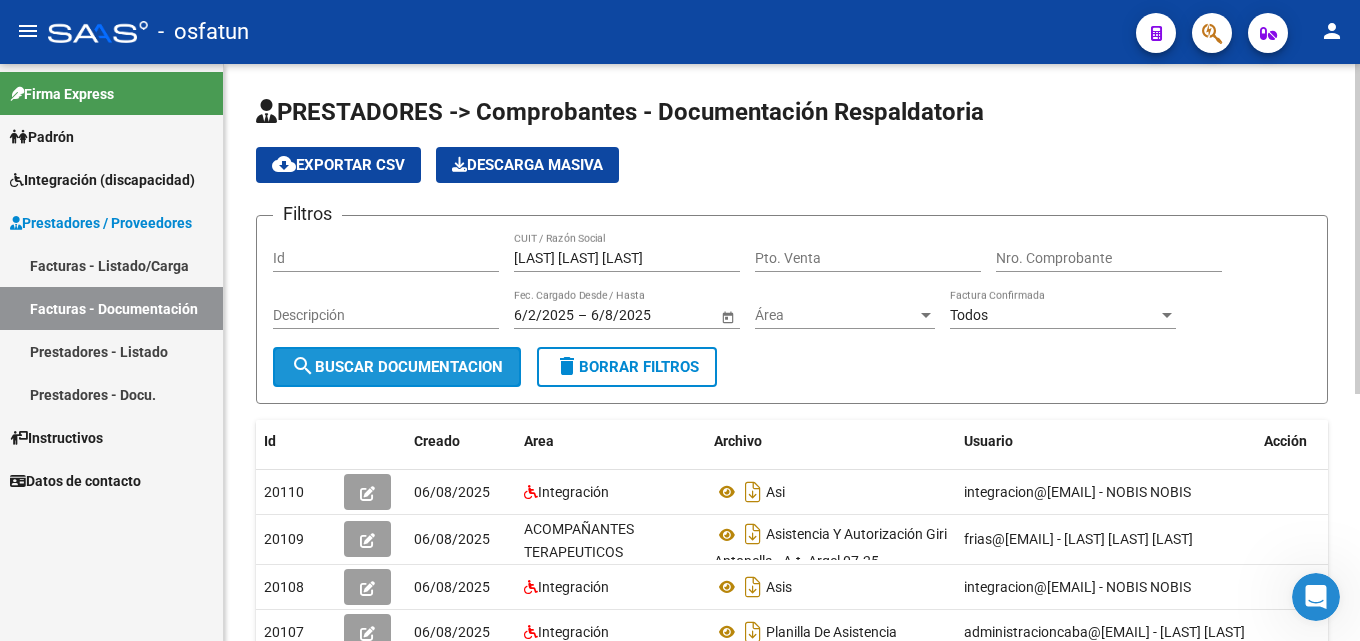 click on "search  Buscar Documentacion" 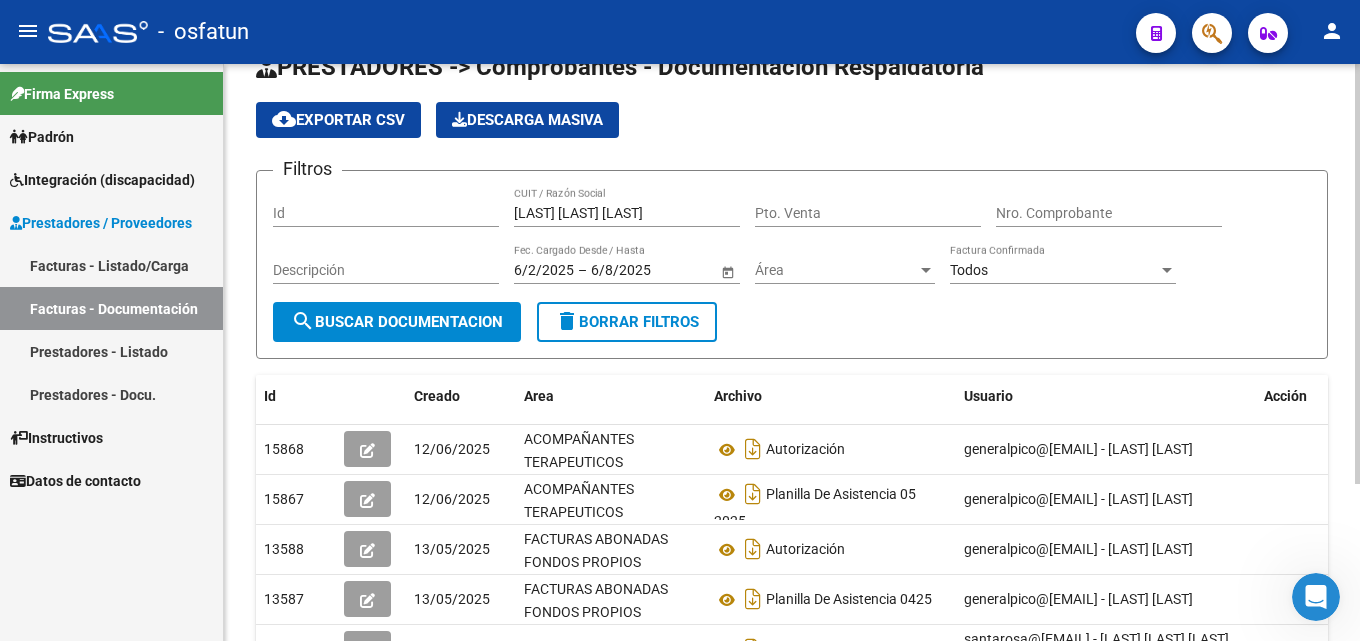 scroll, scrollTop: 214, scrollLeft: 0, axis: vertical 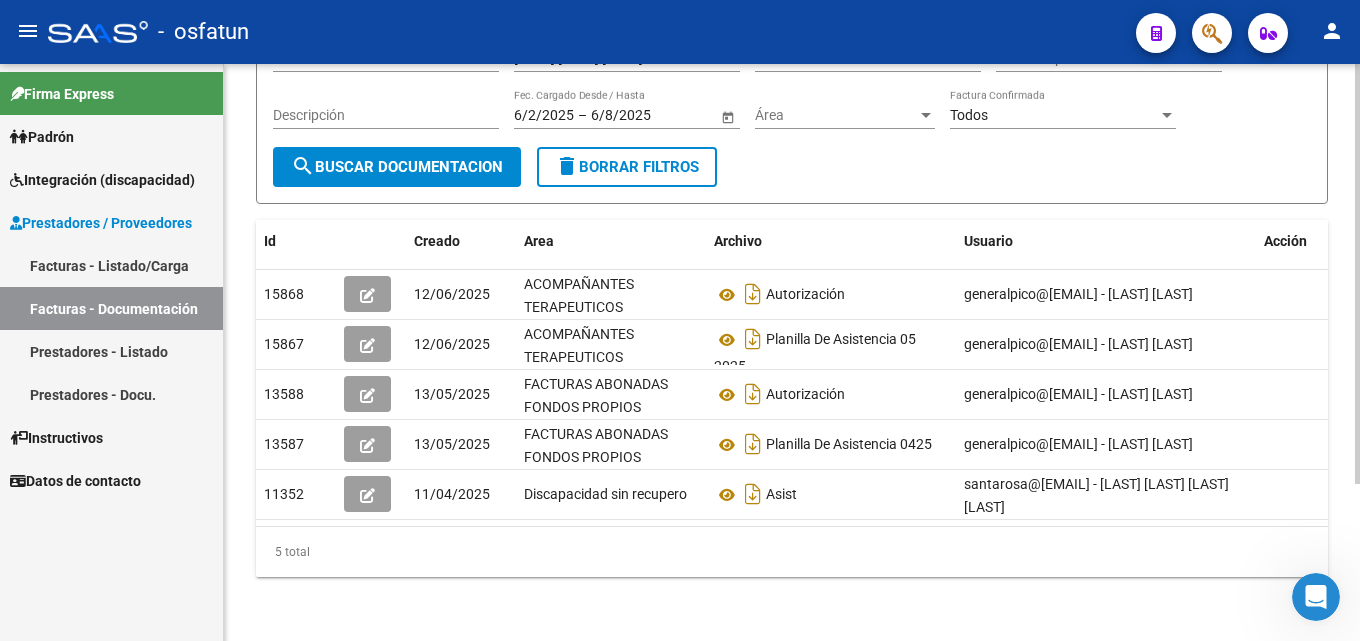 click 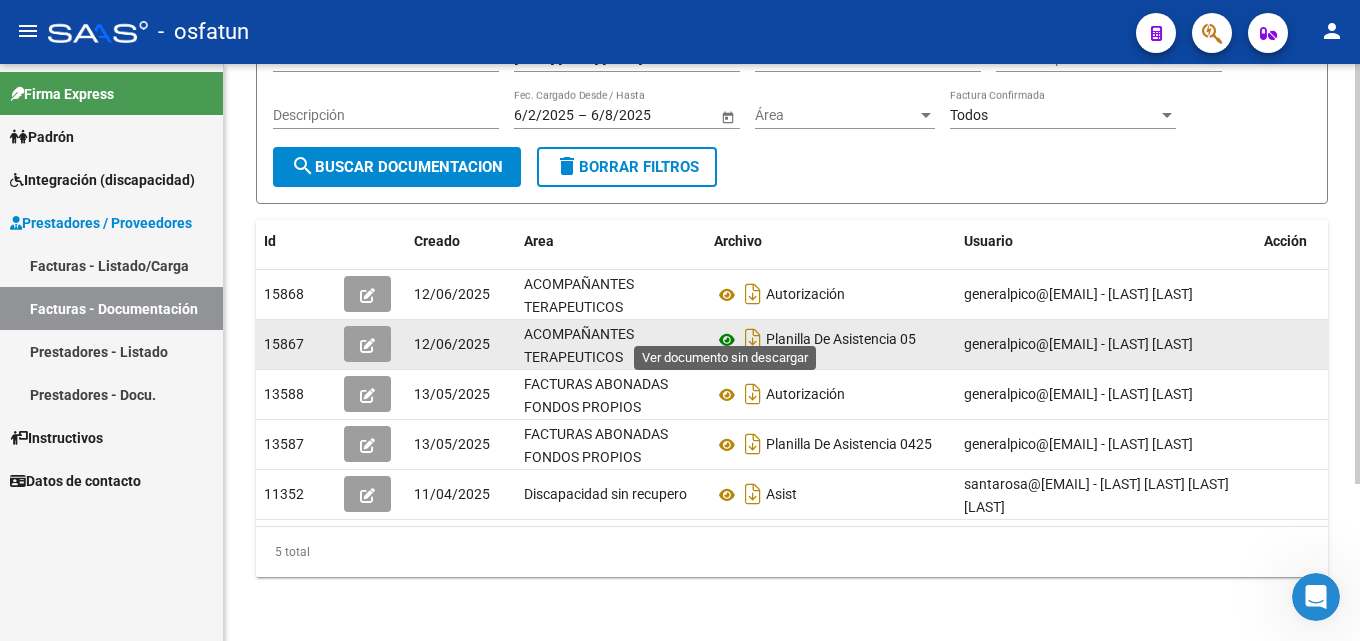 click 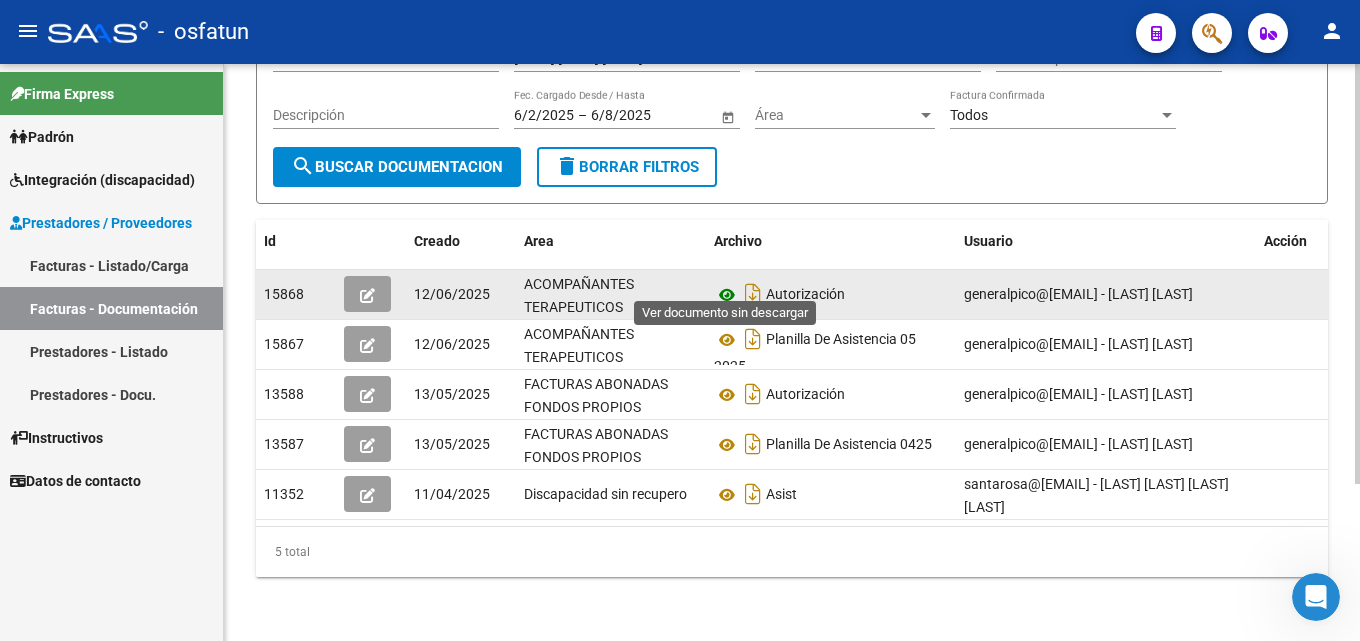 click 